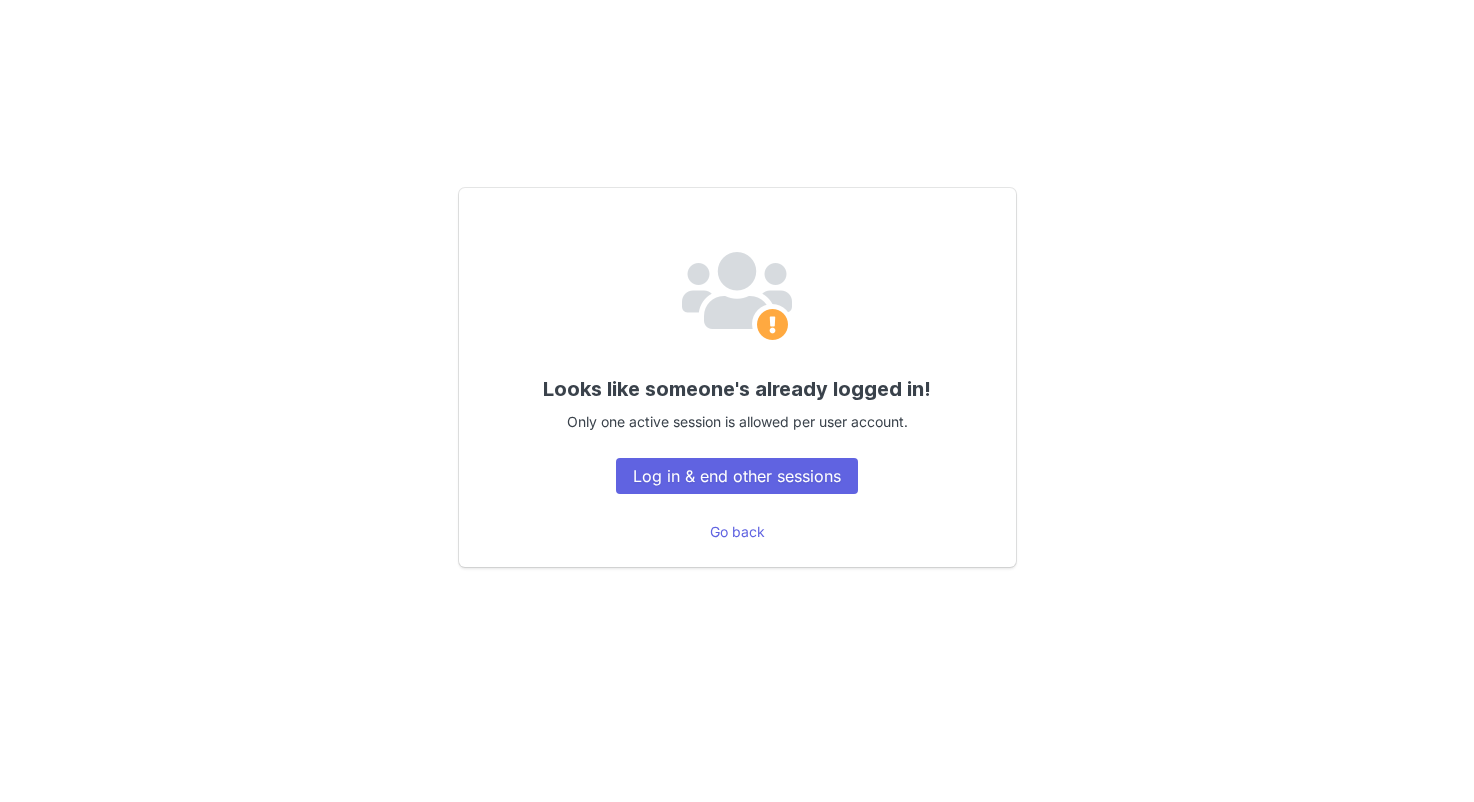 scroll, scrollTop: 0, scrollLeft: 0, axis: both 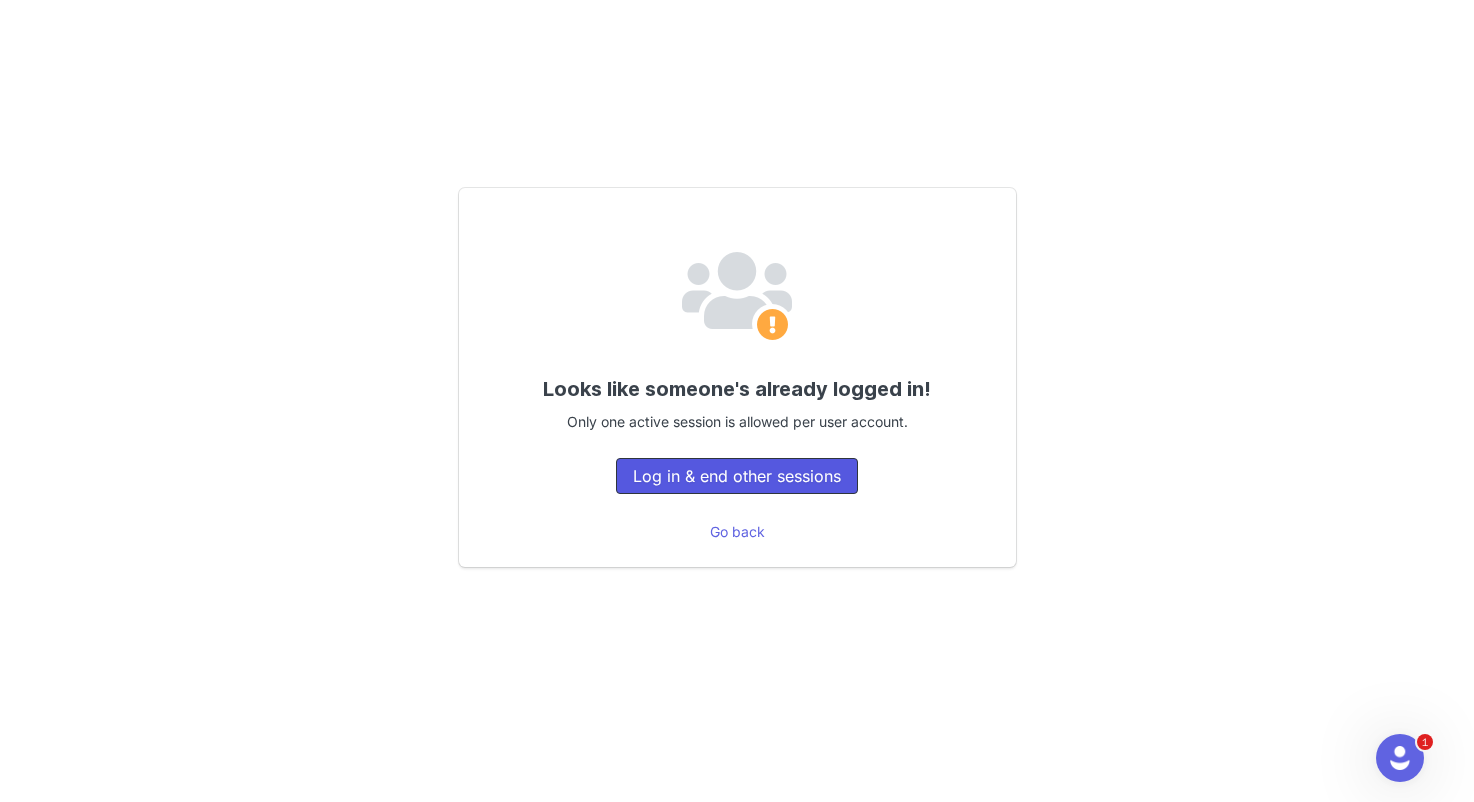 click on "Log in & end other sessions" at bounding box center [737, 476] 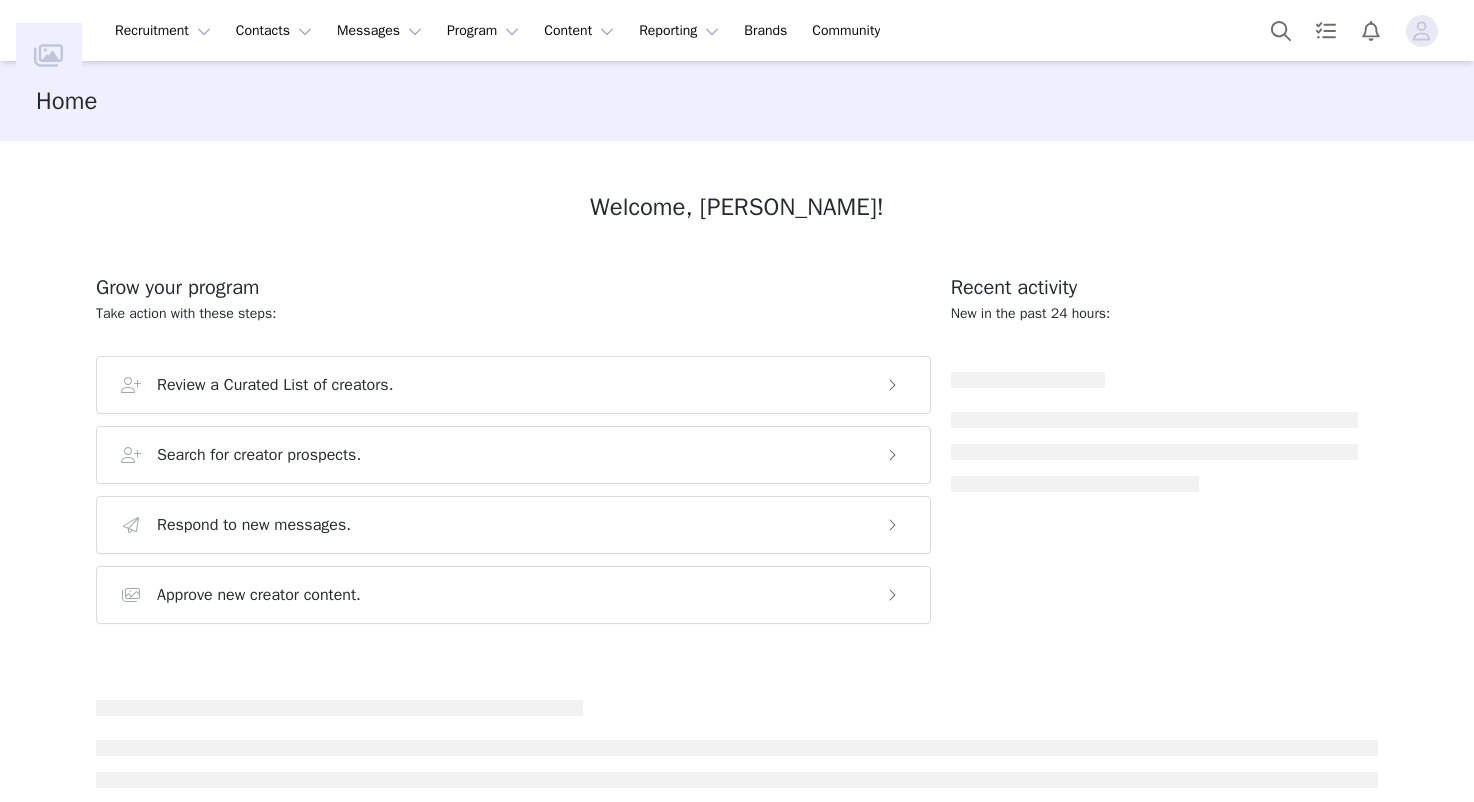 scroll, scrollTop: 0, scrollLeft: 0, axis: both 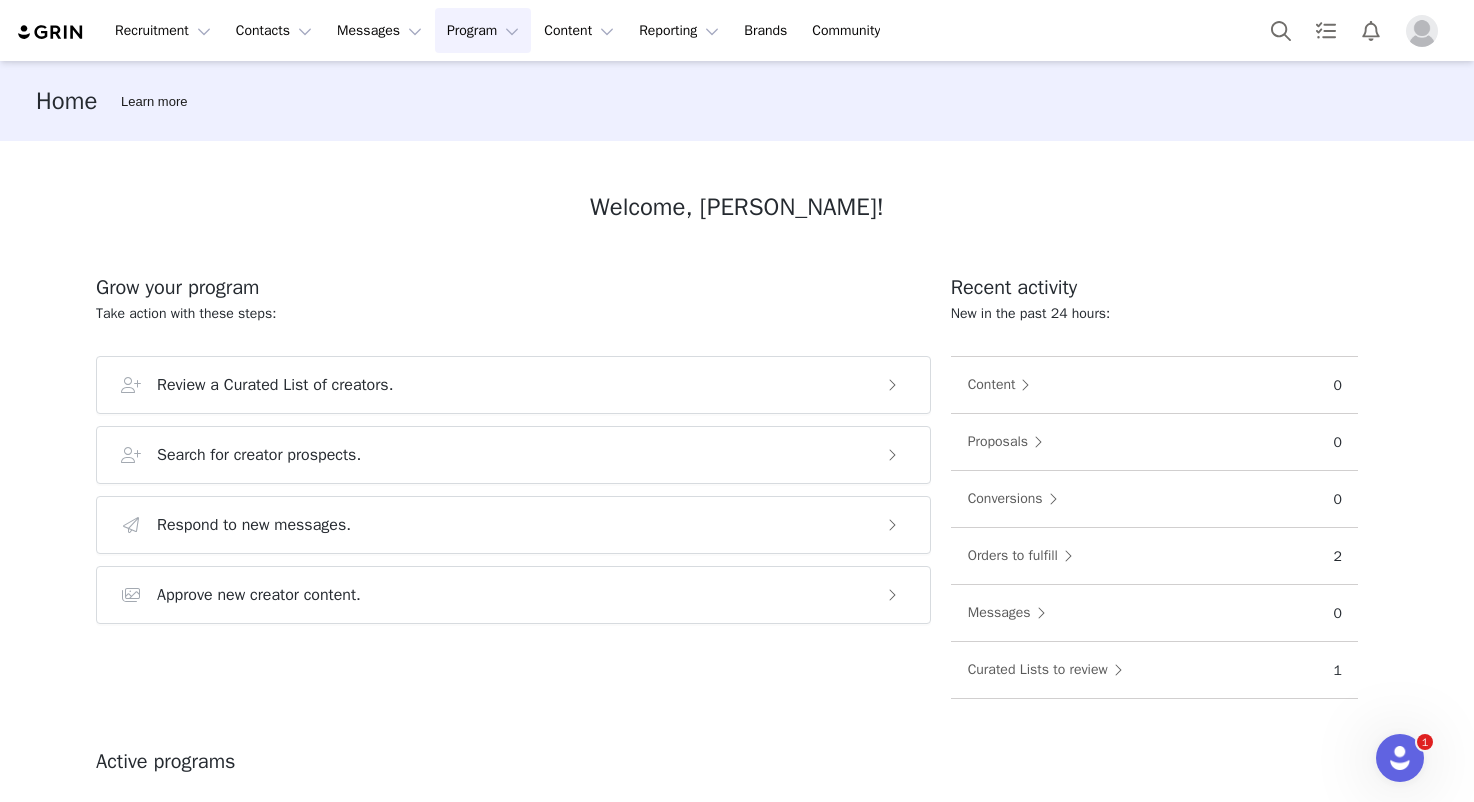 click on "Program Program" at bounding box center (483, 30) 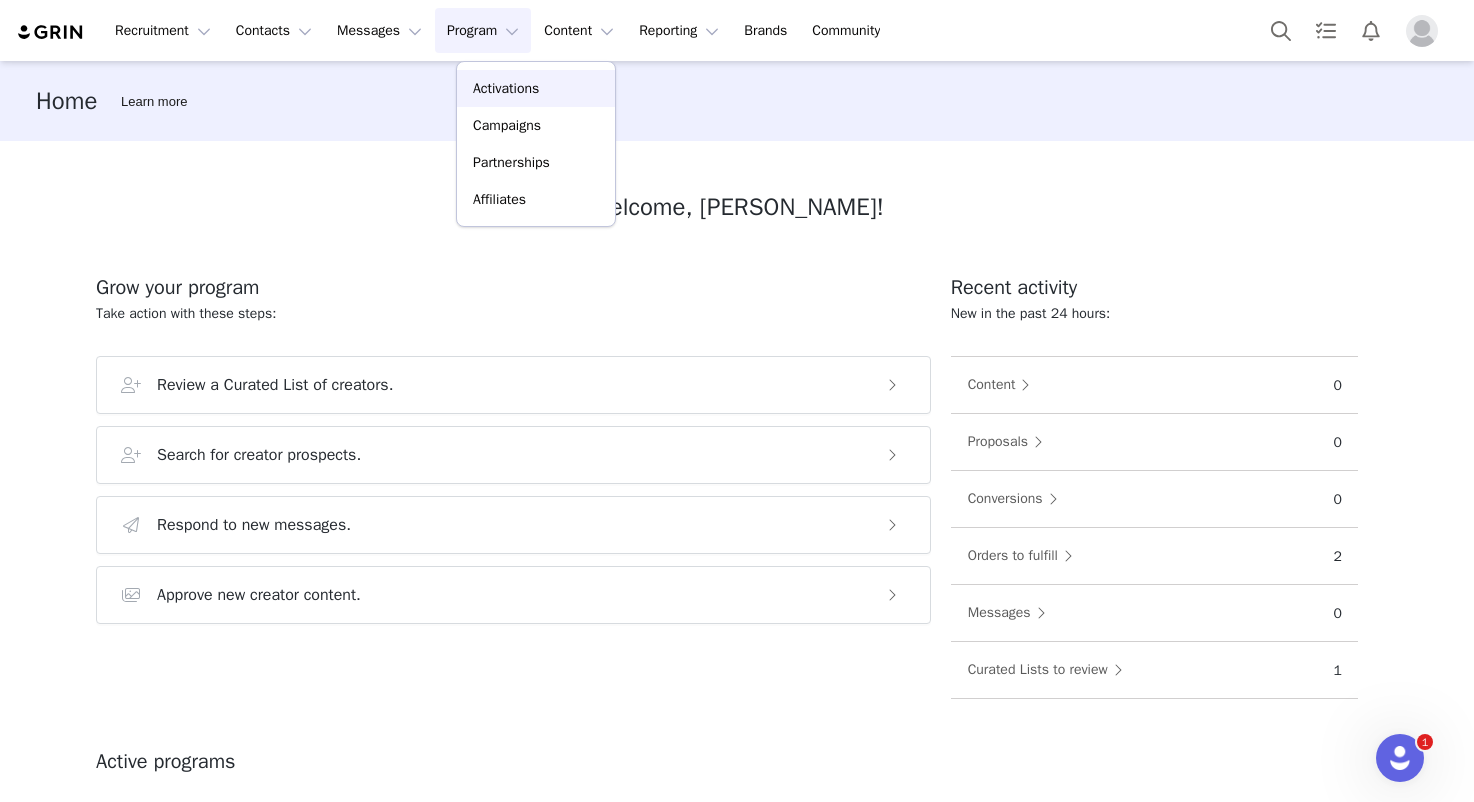click on "Activations" at bounding box center [506, 88] 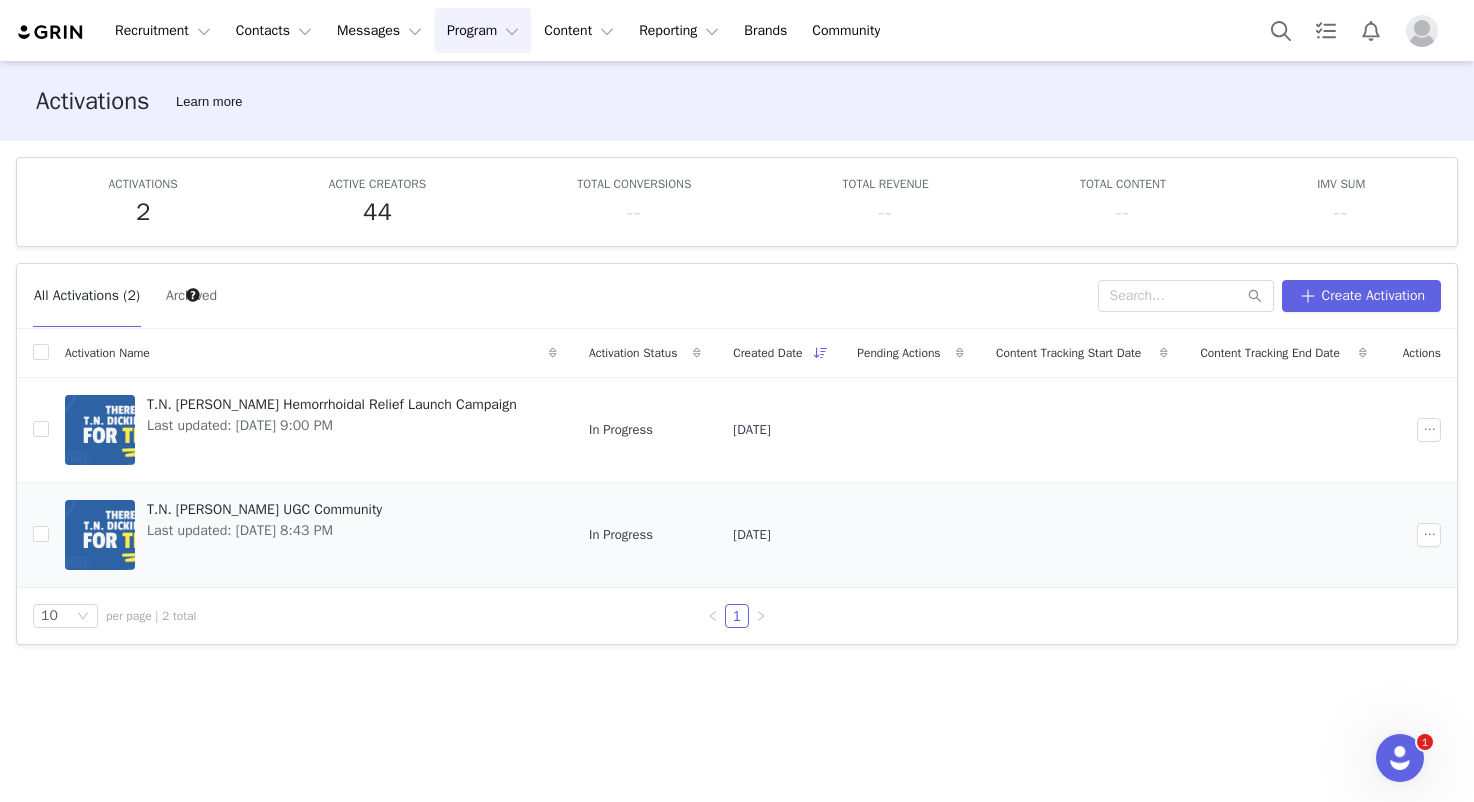 click on "T.N. [PERSON_NAME] UGC Community Last updated: [DATE] 8:43 PM" at bounding box center (311, 535) 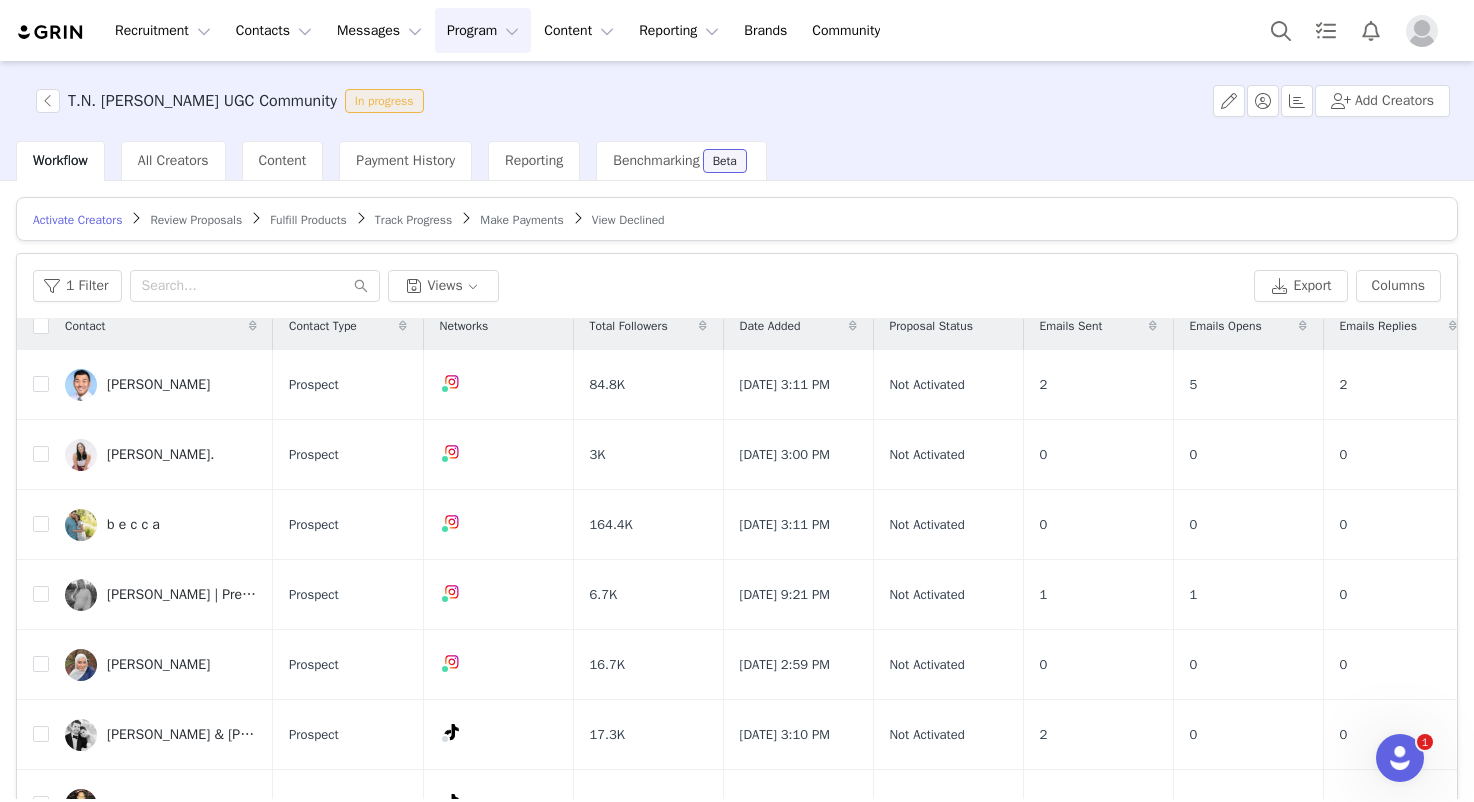 scroll, scrollTop: 0, scrollLeft: 0, axis: both 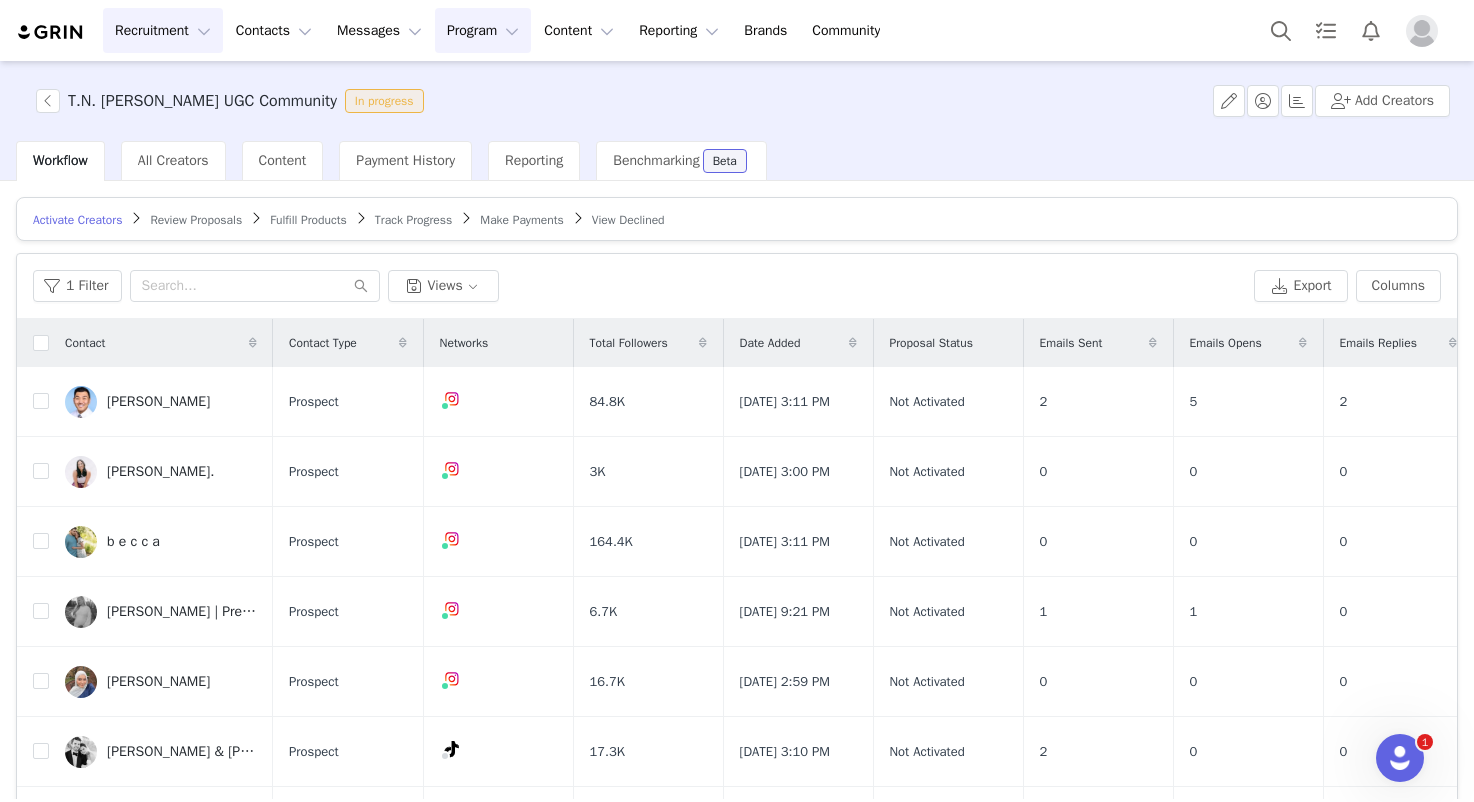 click on "Recruitment Recruitment" at bounding box center [163, 30] 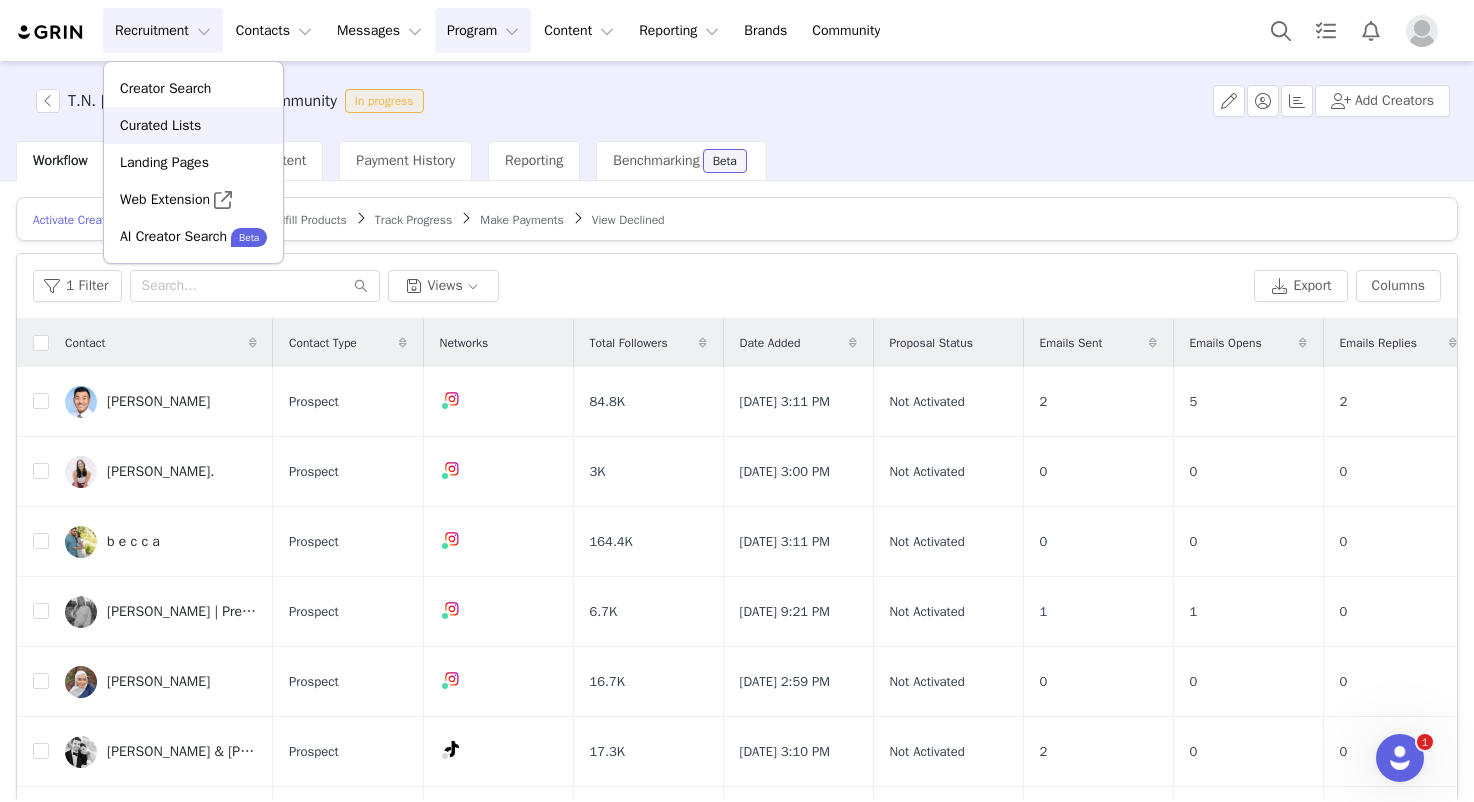 click on "Curated Lists" at bounding box center (160, 125) 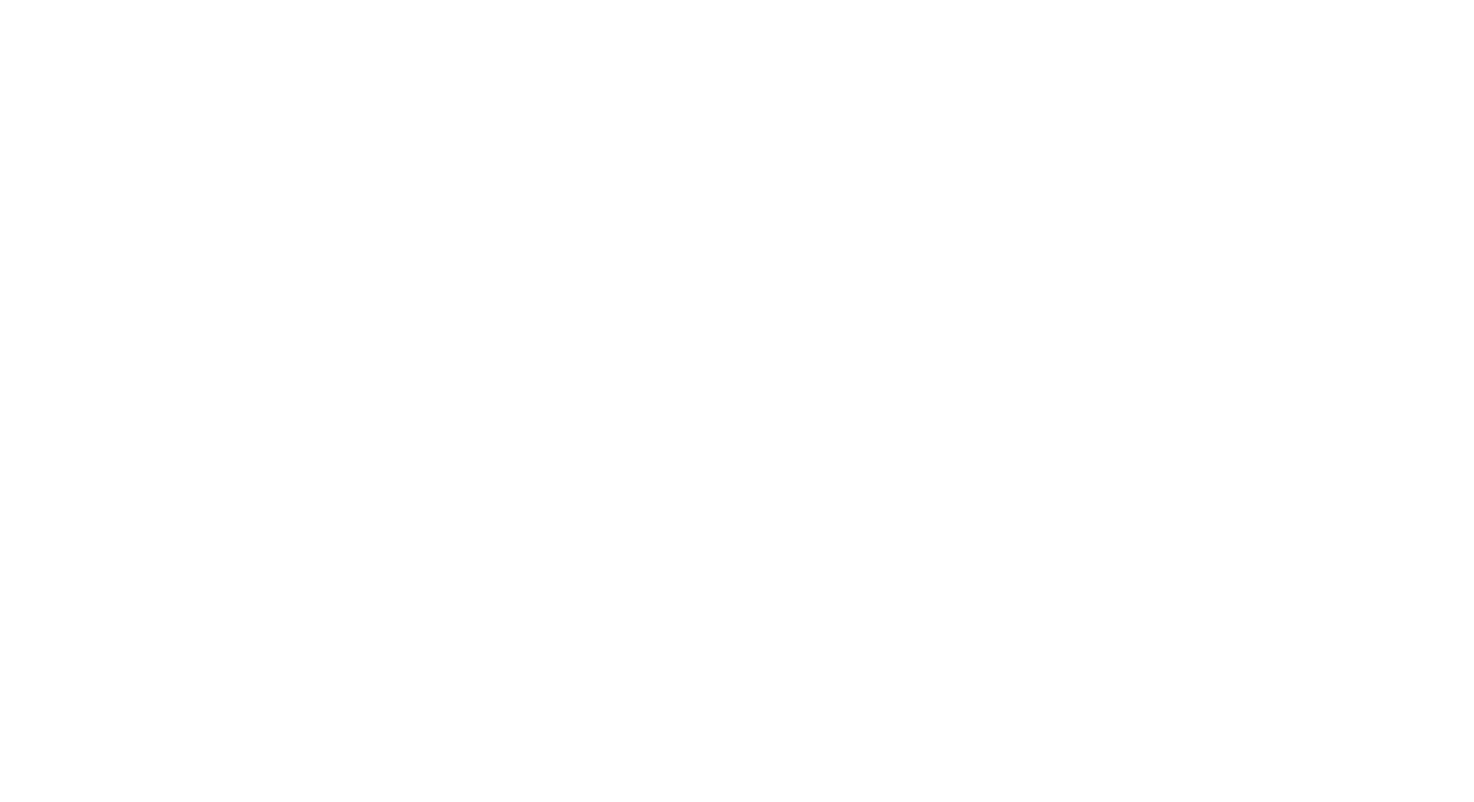 scroll, scrollTop: 0, scrollLeft: 0, axis: both 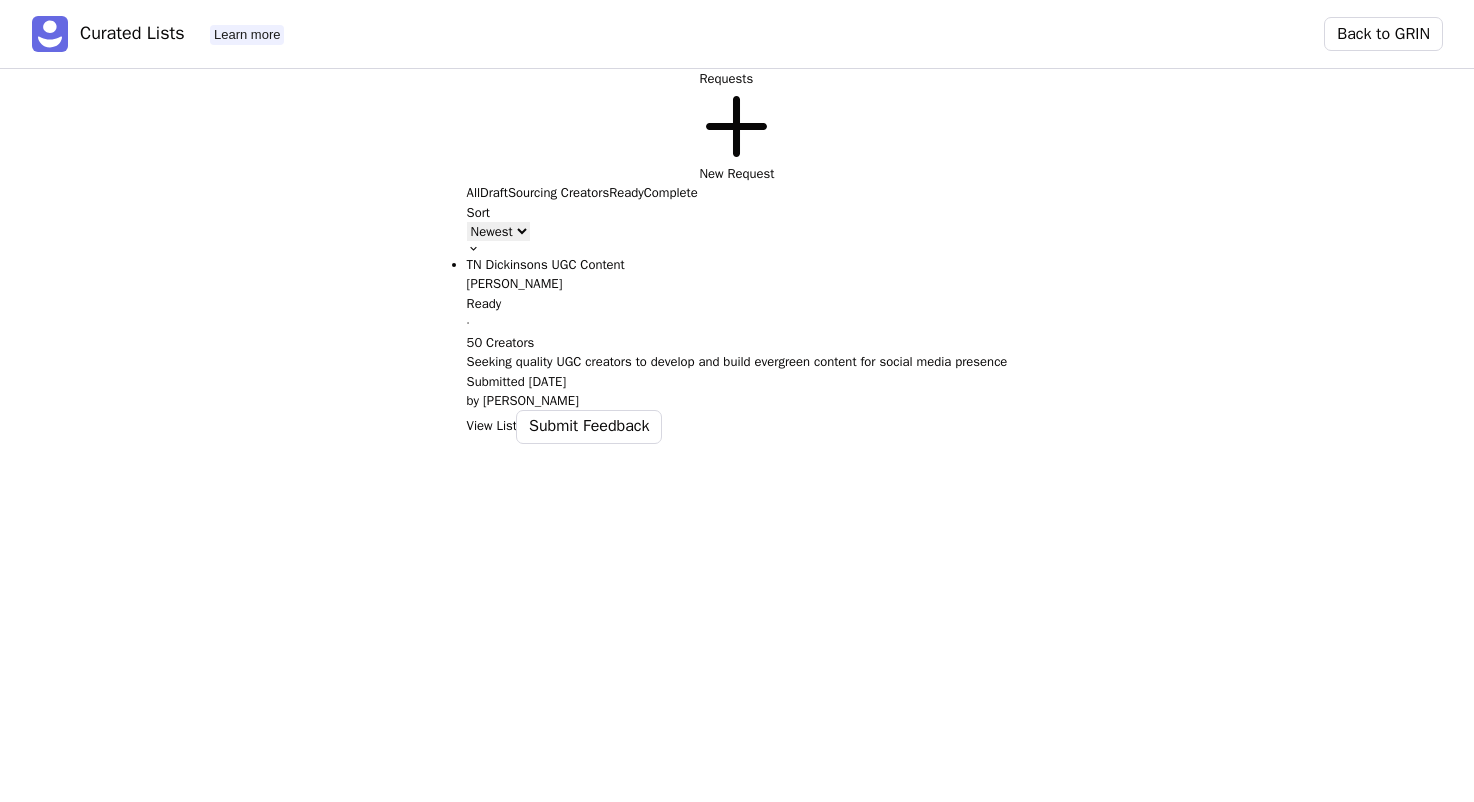 click on "Dickinson's" at bounding box center [737, 284] 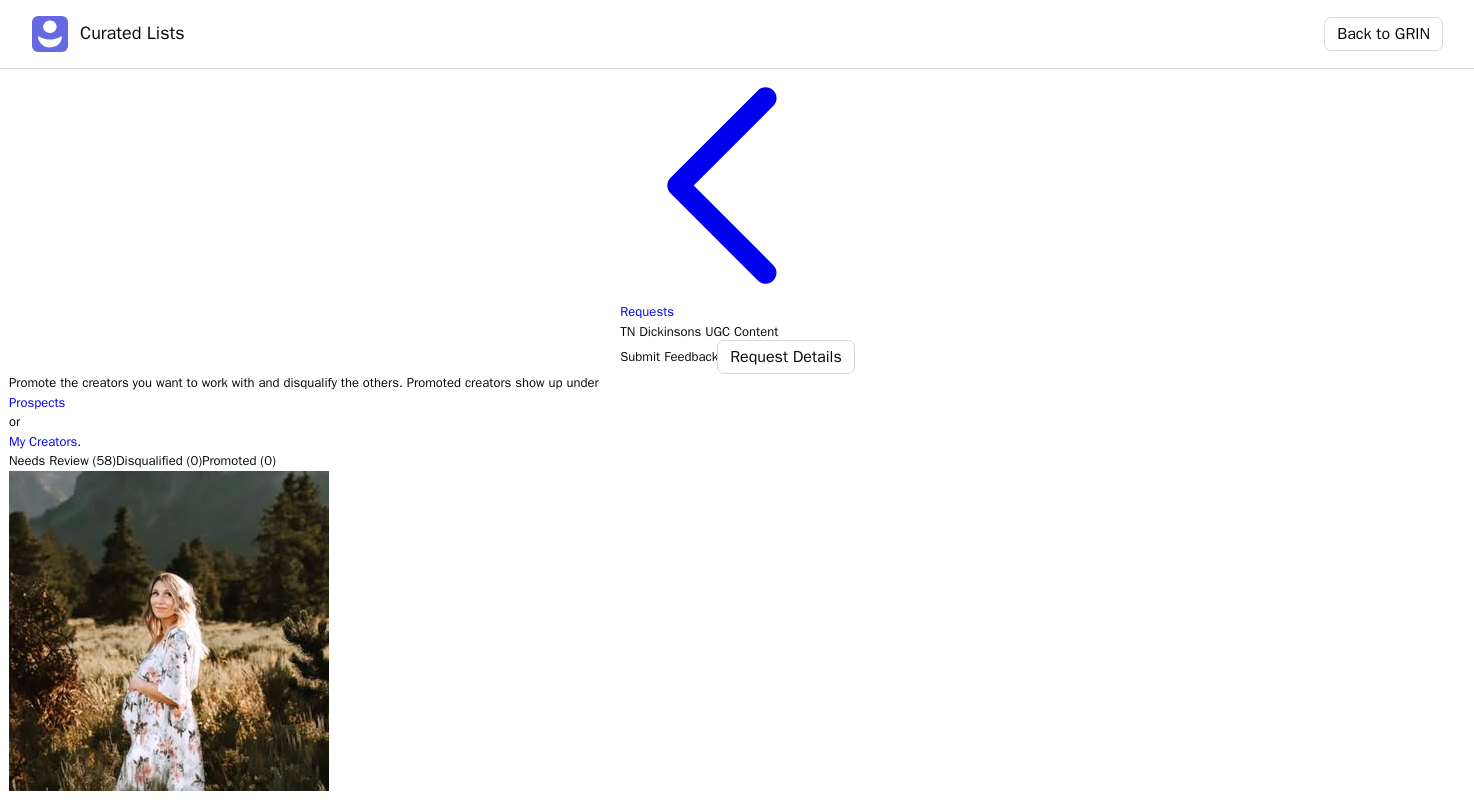 scroll, scrollTop: 779, scrollLeft: 0, axis: vertical 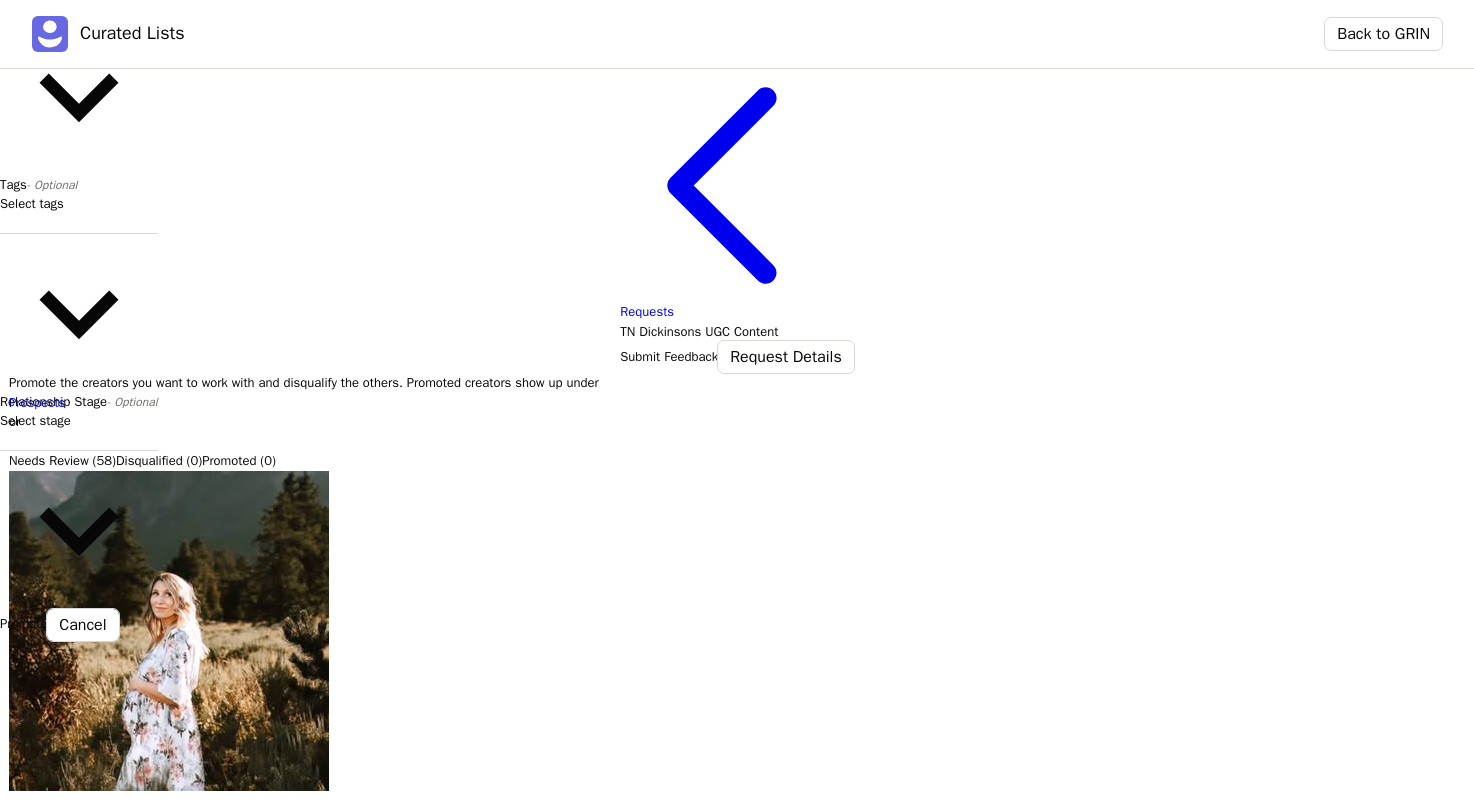 click at bounding box center (79, 7) 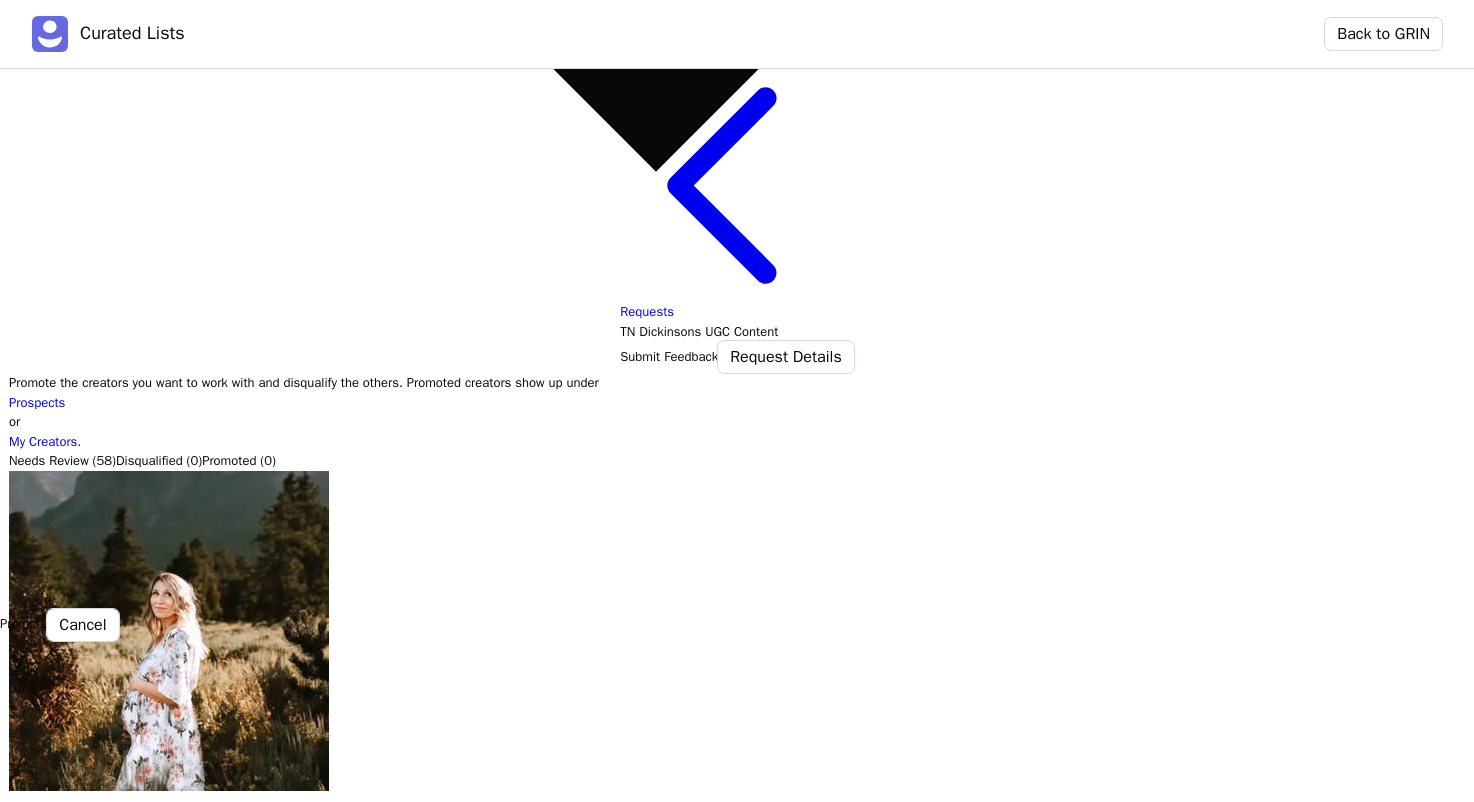 click on "Owner  - Optional" at bounding box center (43, -3613) 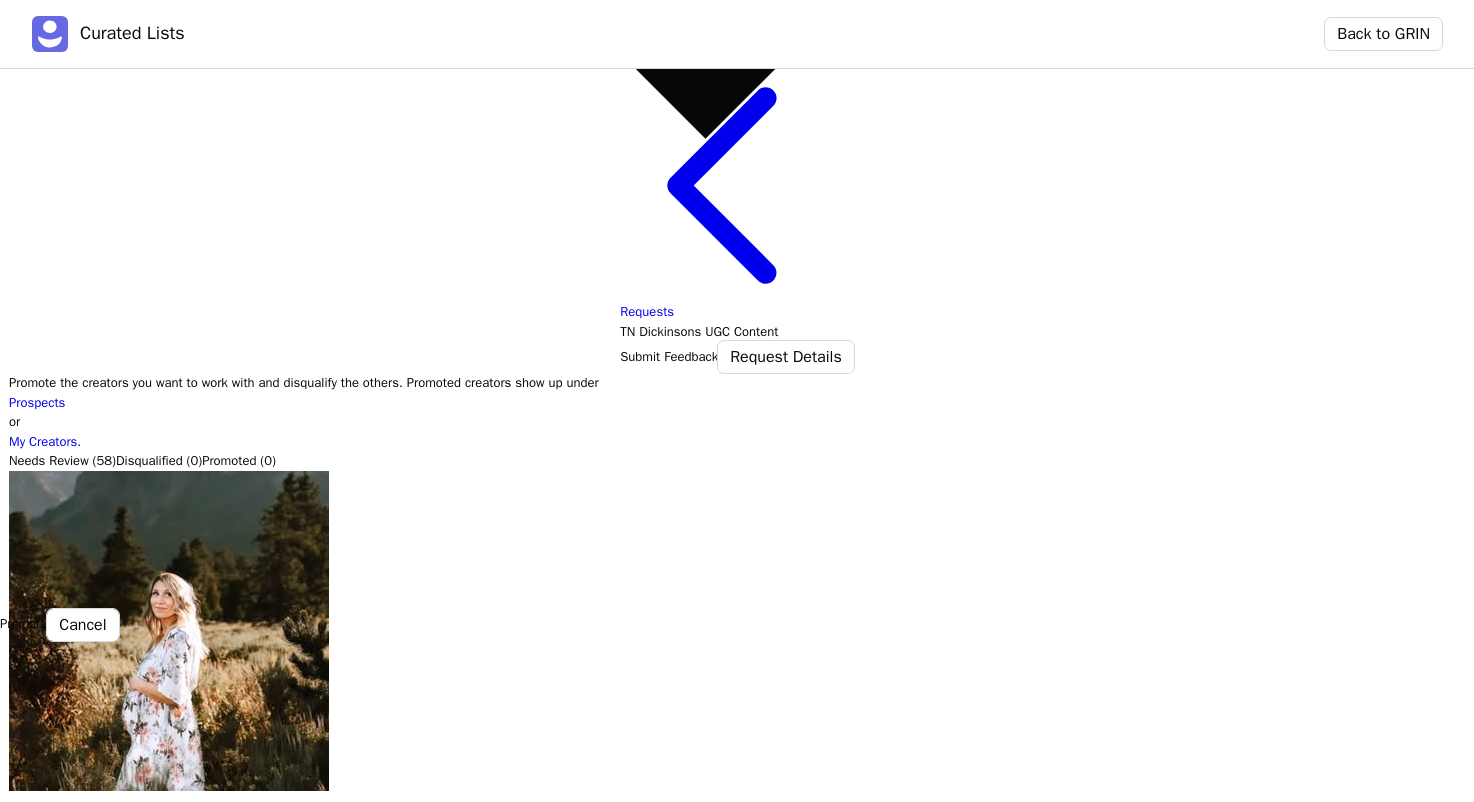 click at bounding box center [705, -2381] 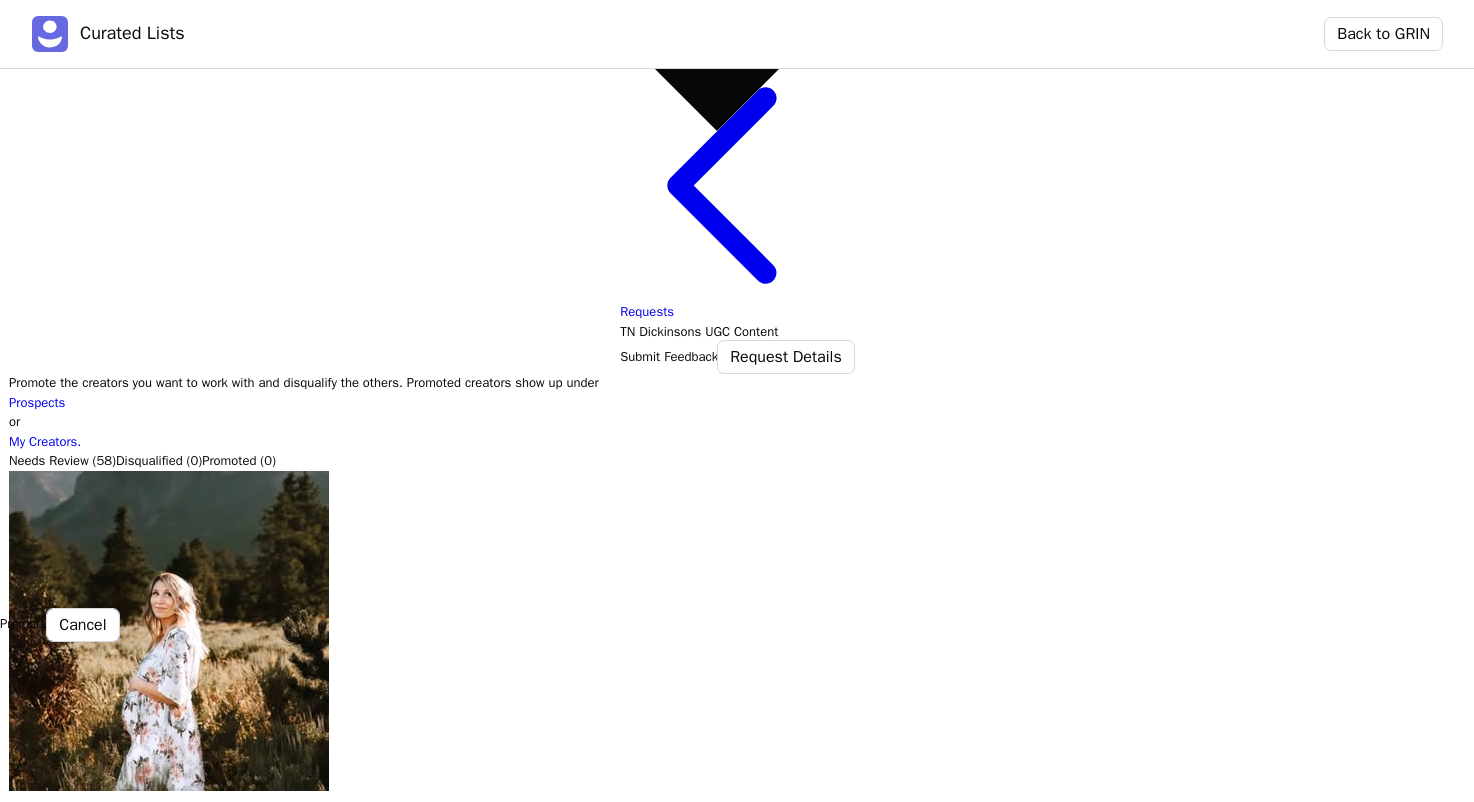 click on "T.N. [PERSON_NAME] UGC Community" at bounding box center (717, -933) 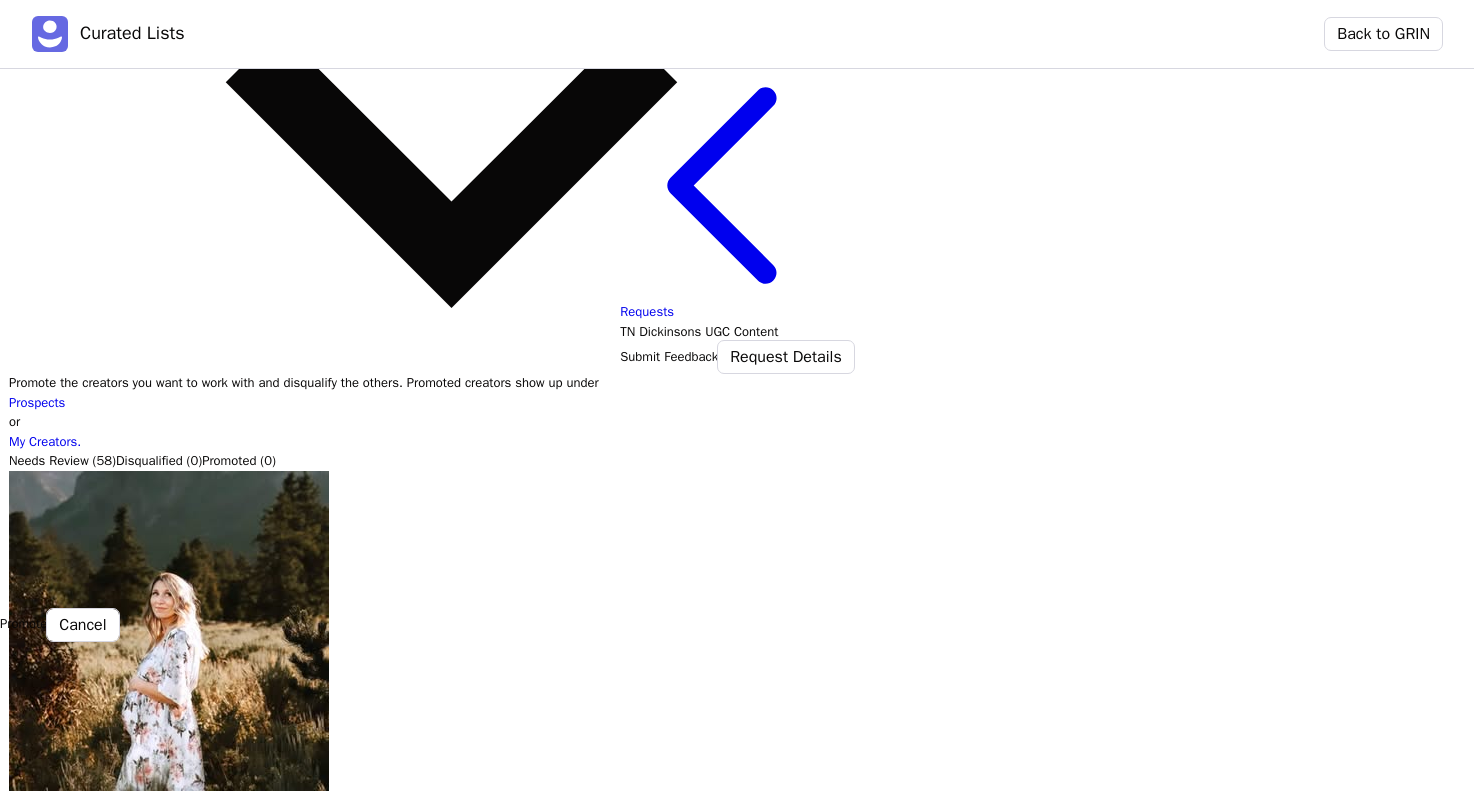 click at bounding box center (451, -304) 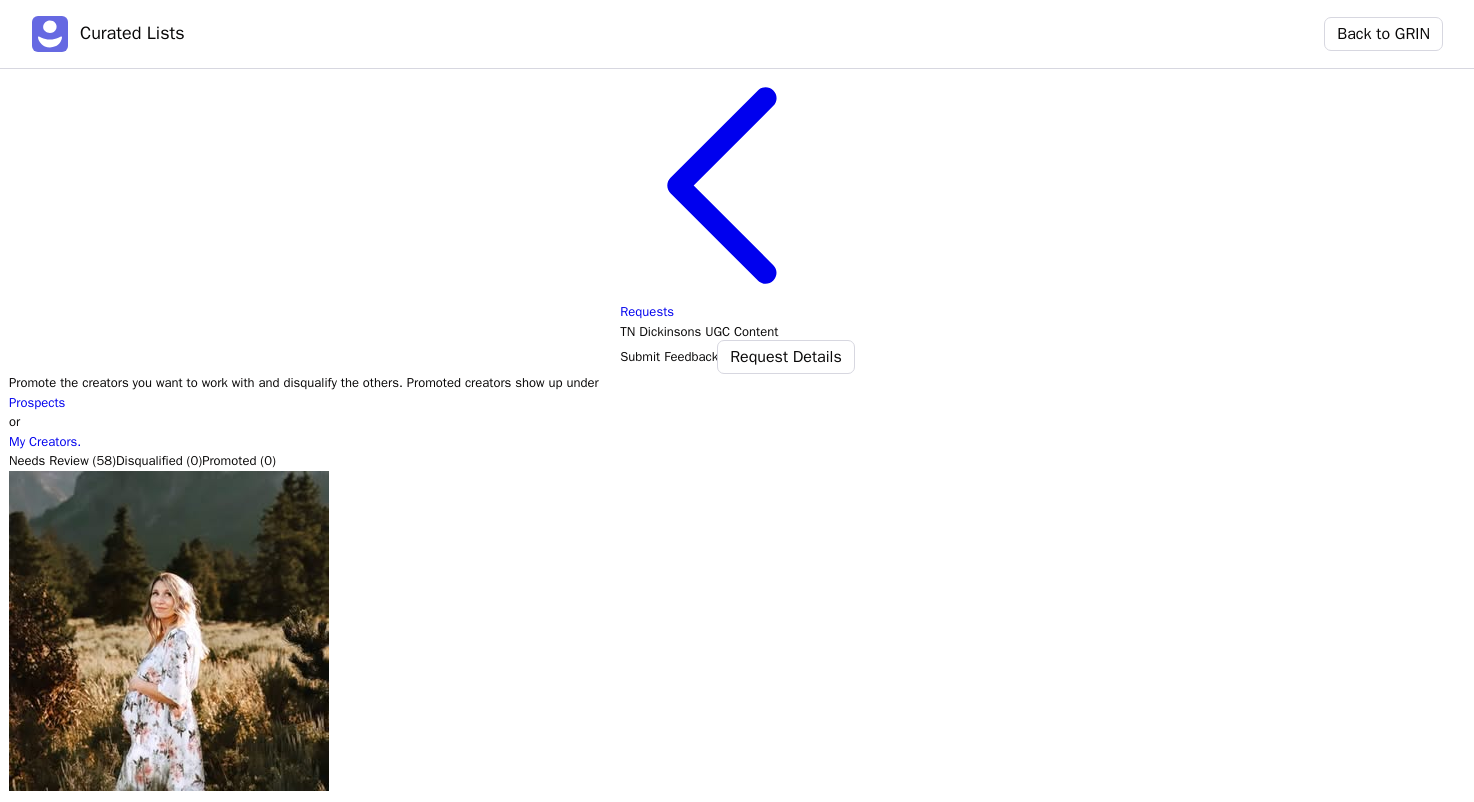 click on "Needs Review (58) Disqualified (0) Promoted (0)" at bounding box center [737, 461] 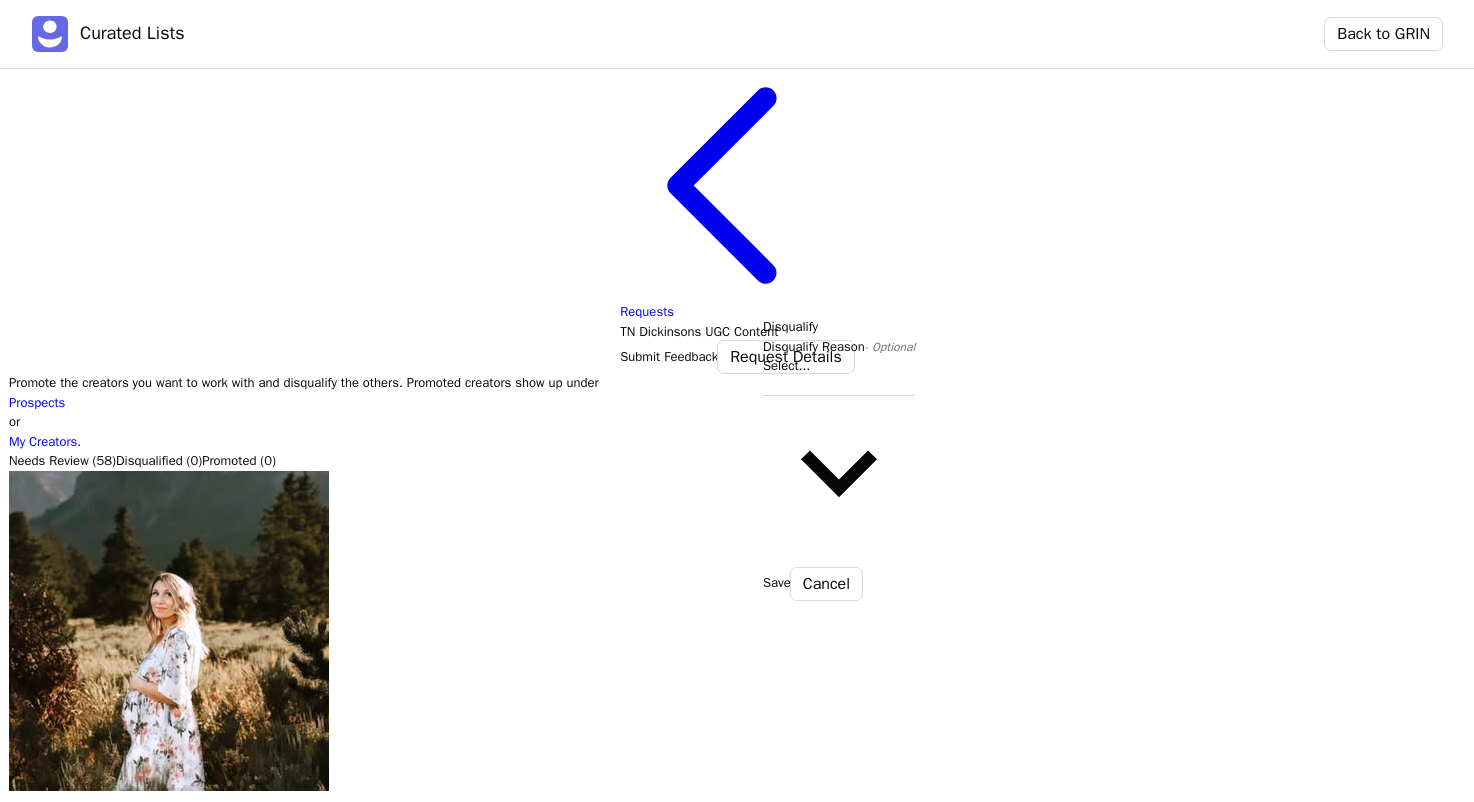 click at bounding box center (839, 386) 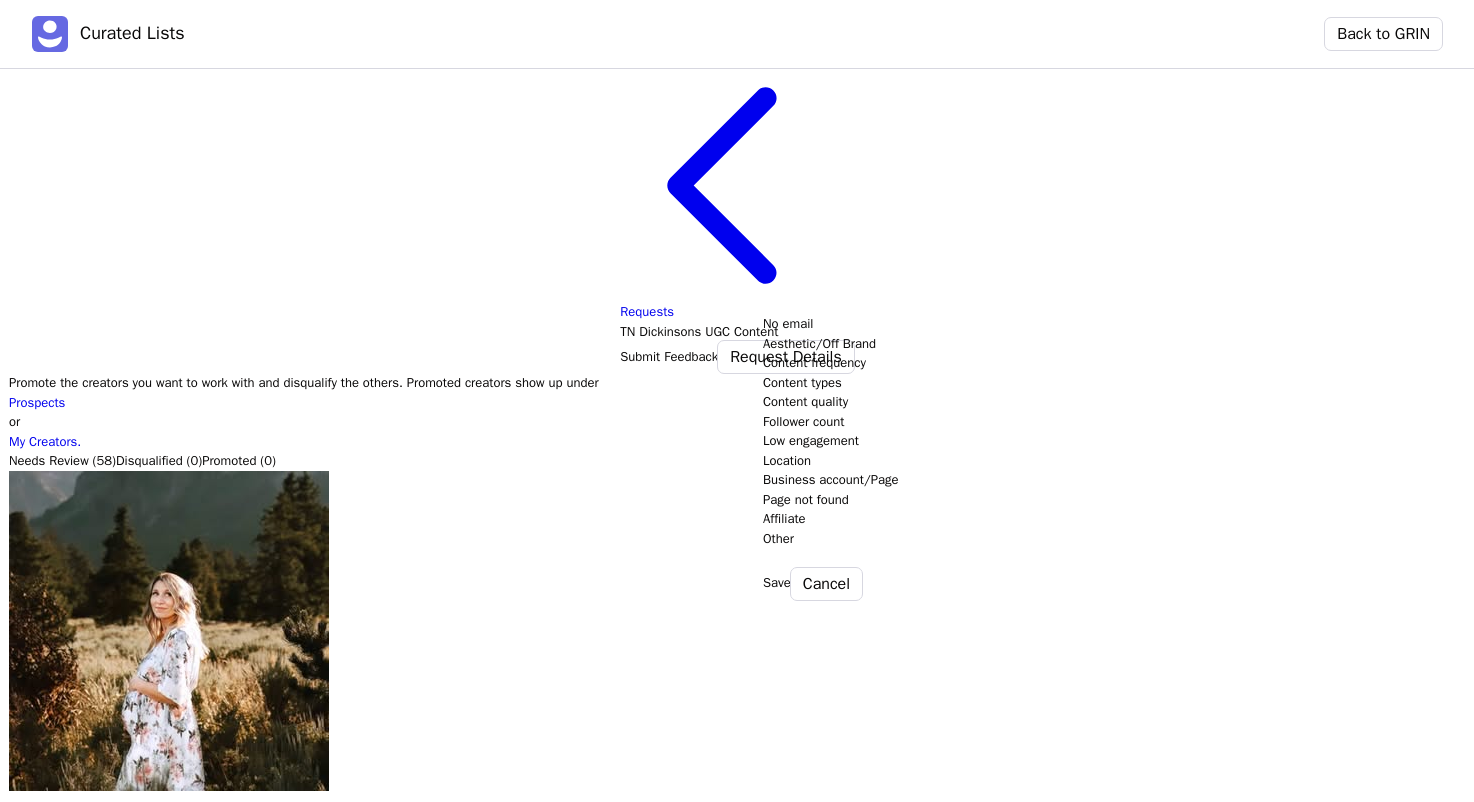 click on "Aesthetic/Off Brand" at bounding box center (1435, 344) 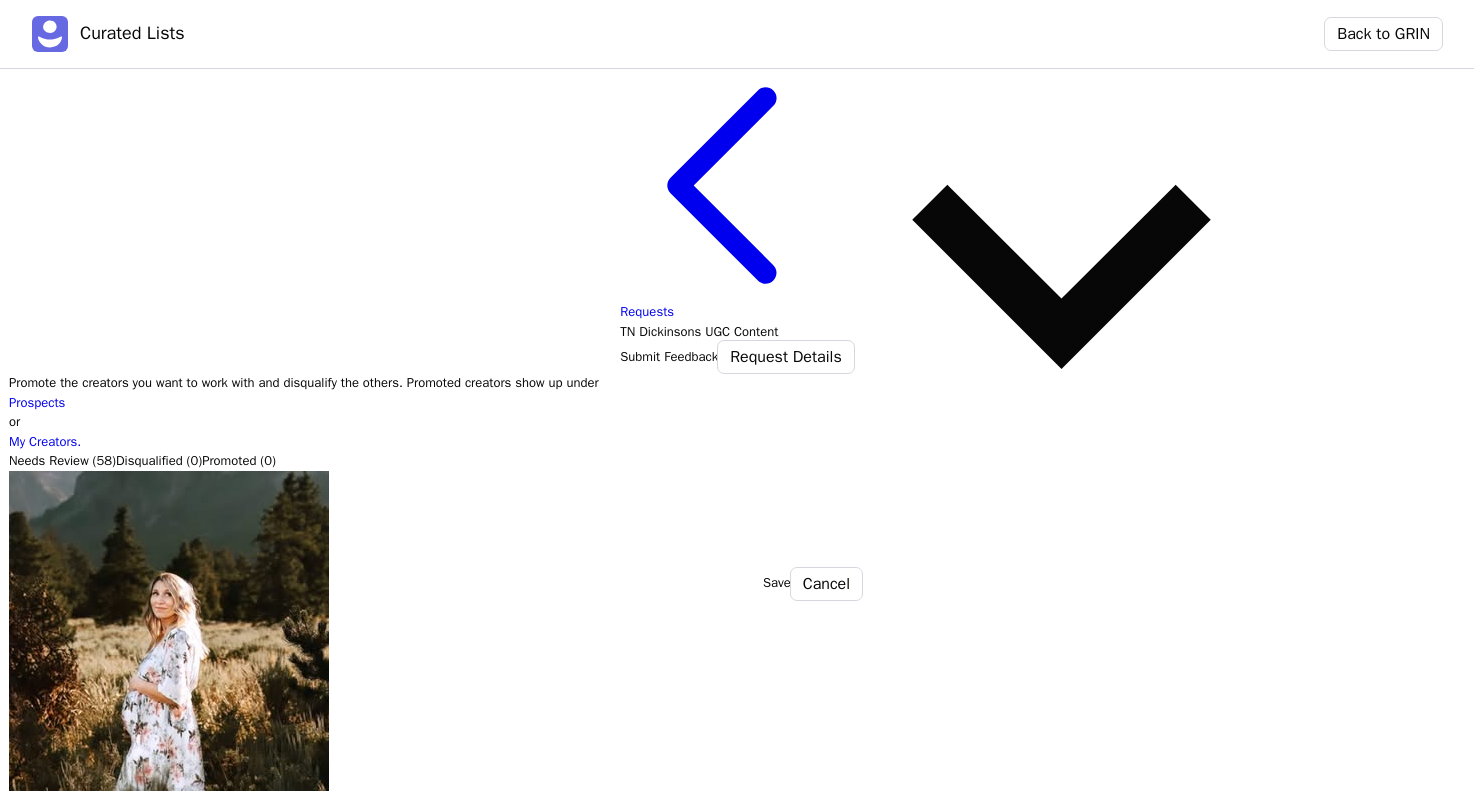 click on "Save" at bounding box center (777, 583) 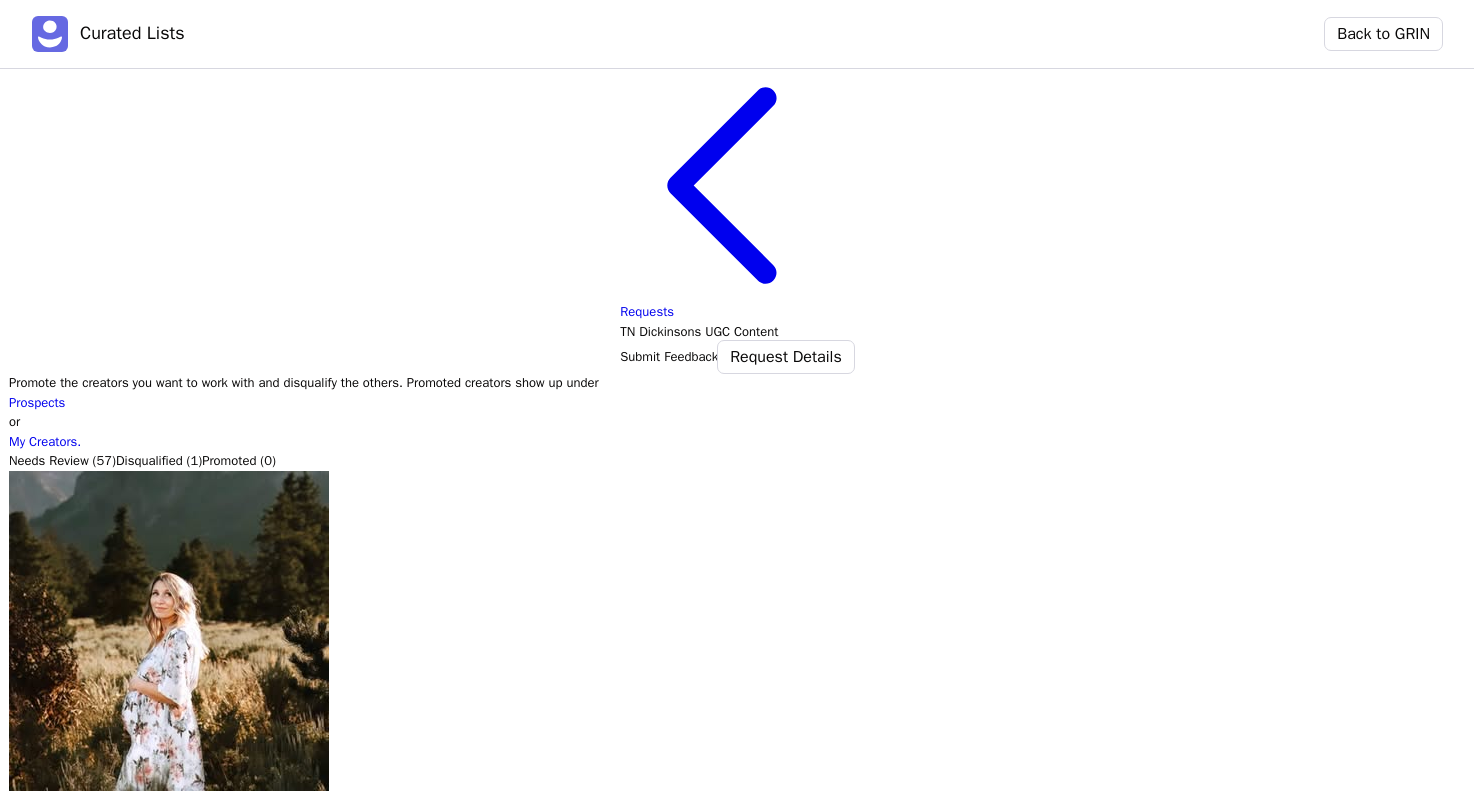 click 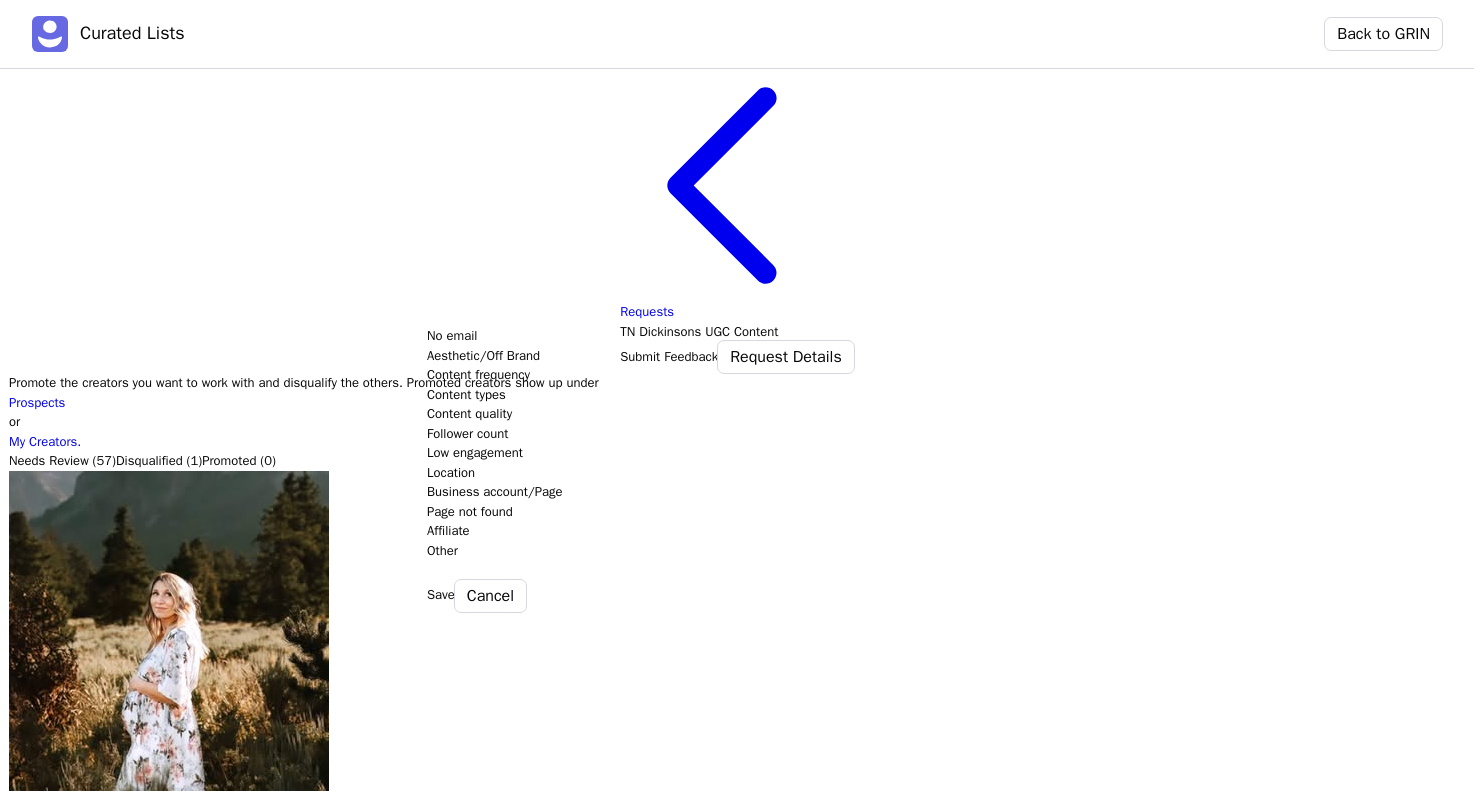 click at bounding box center (1068, -966) 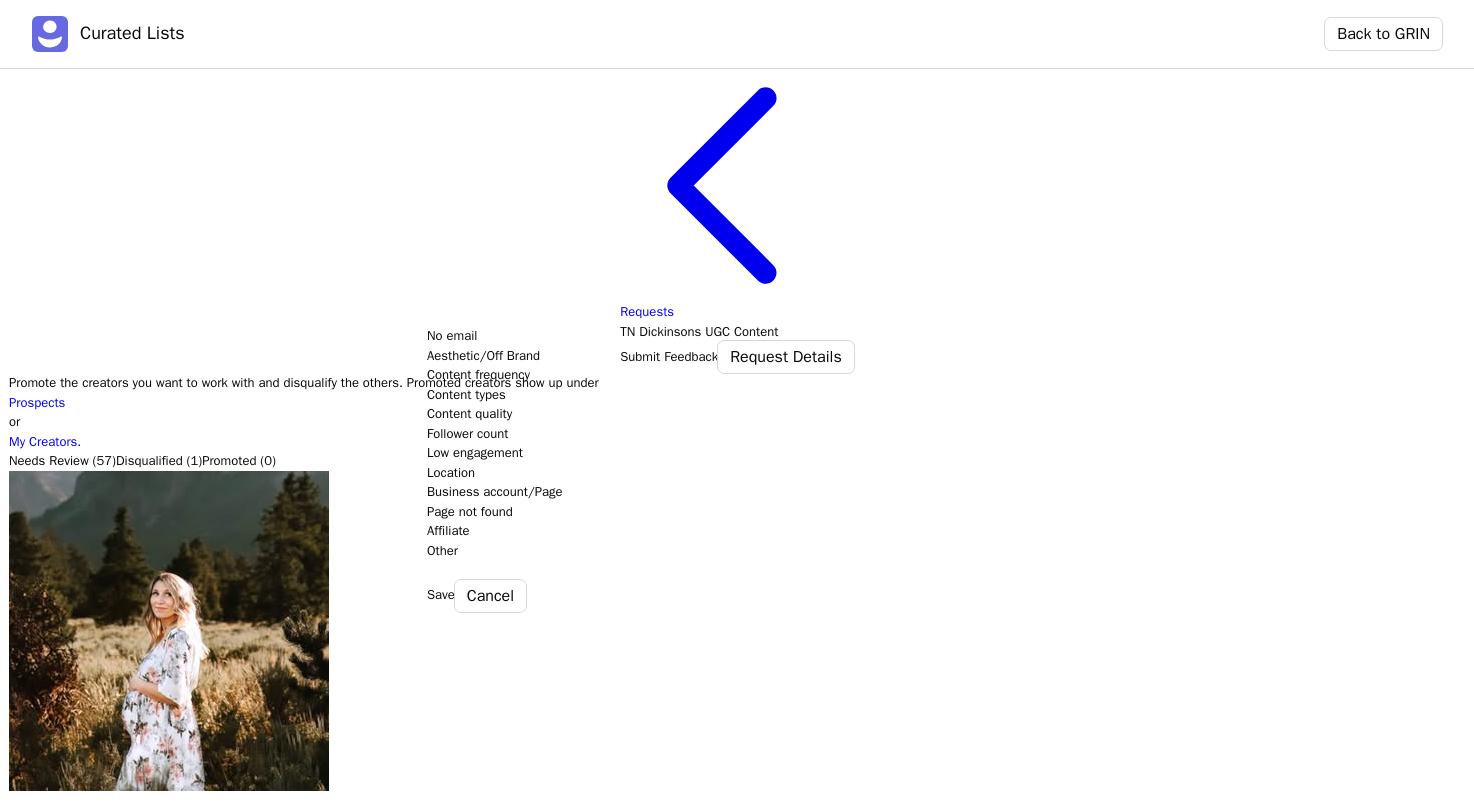 click on "Aesthetic/Off Brand" at bounding box center (1099, 356) 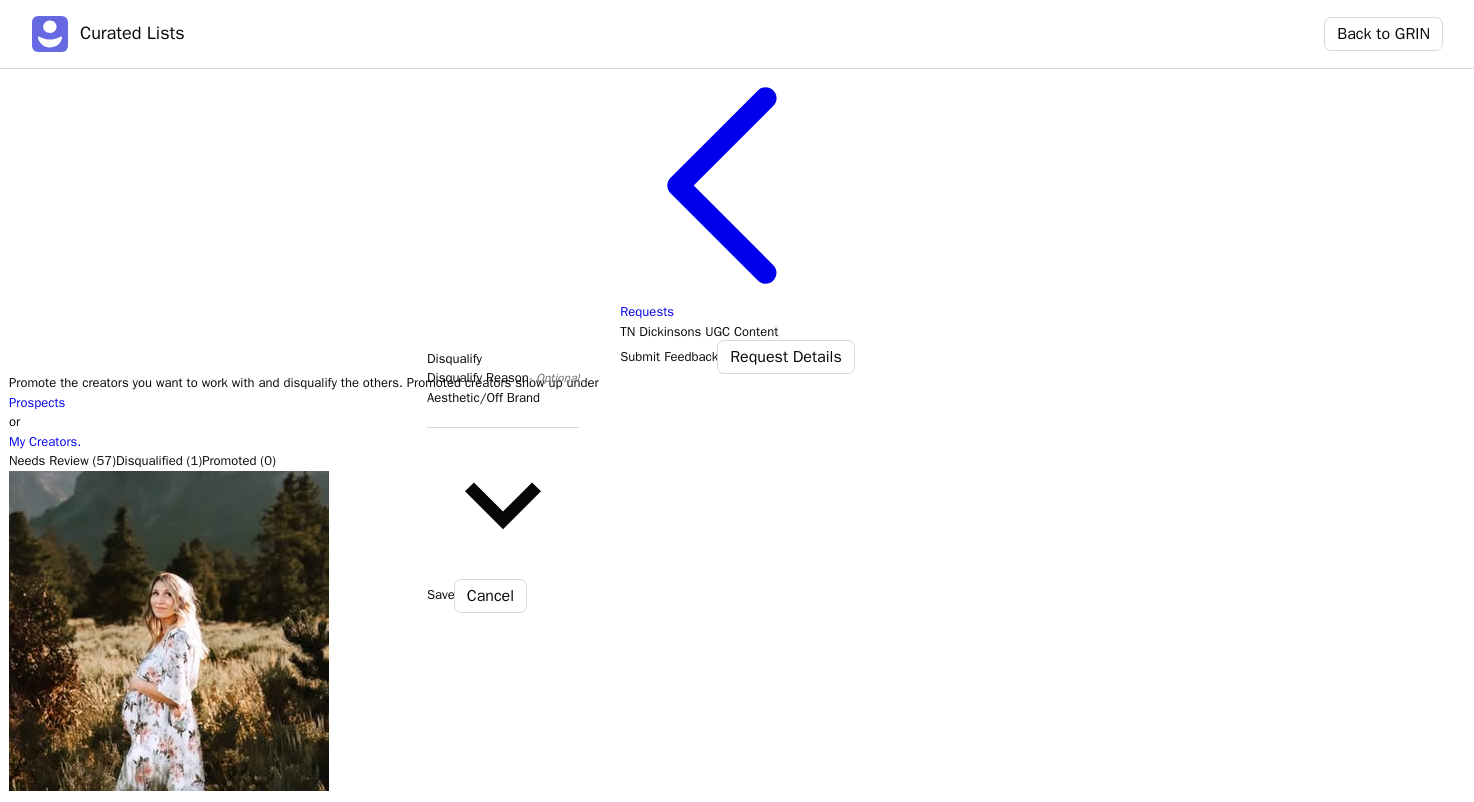 click on "Save" at bounding box center [441, 595] 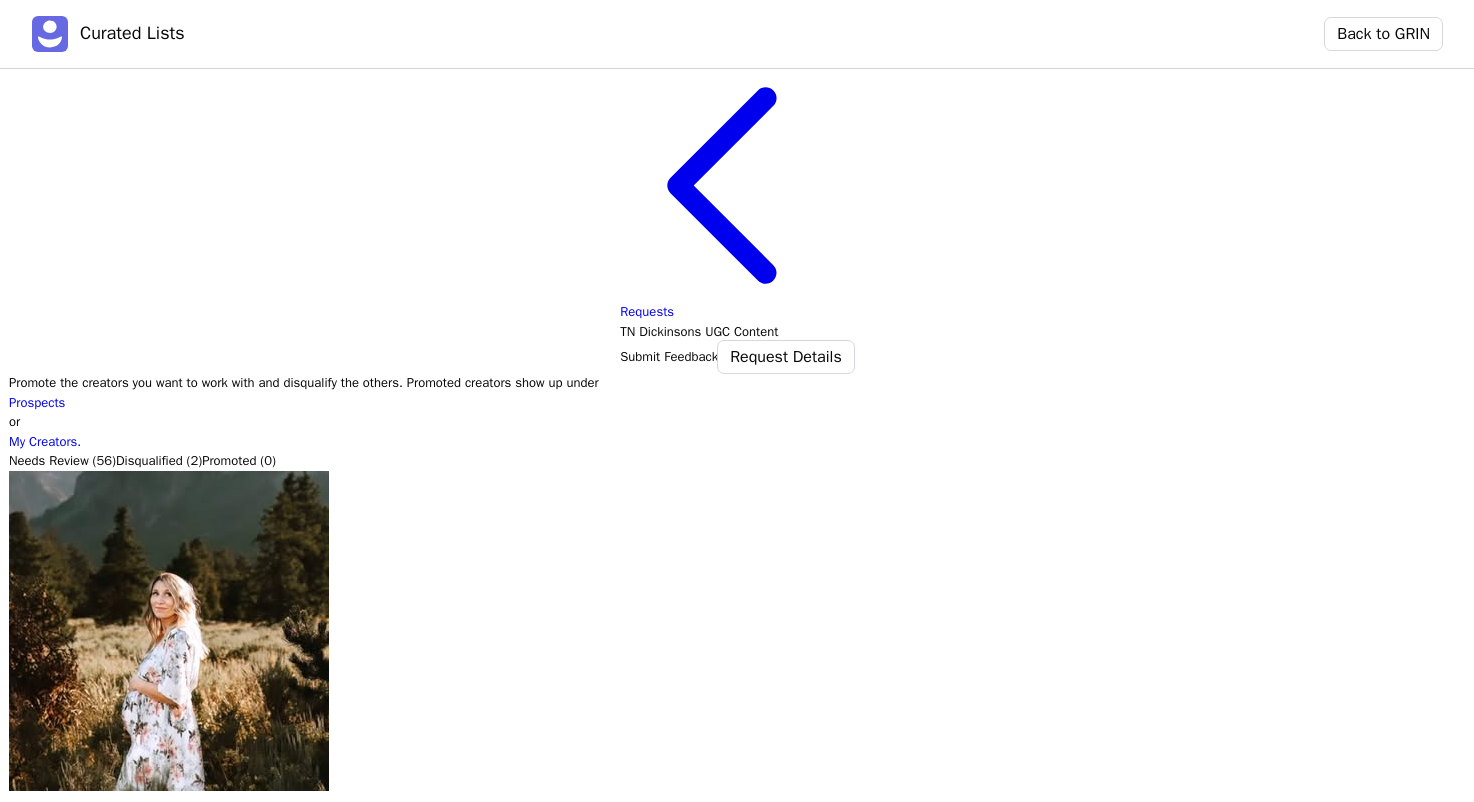 click 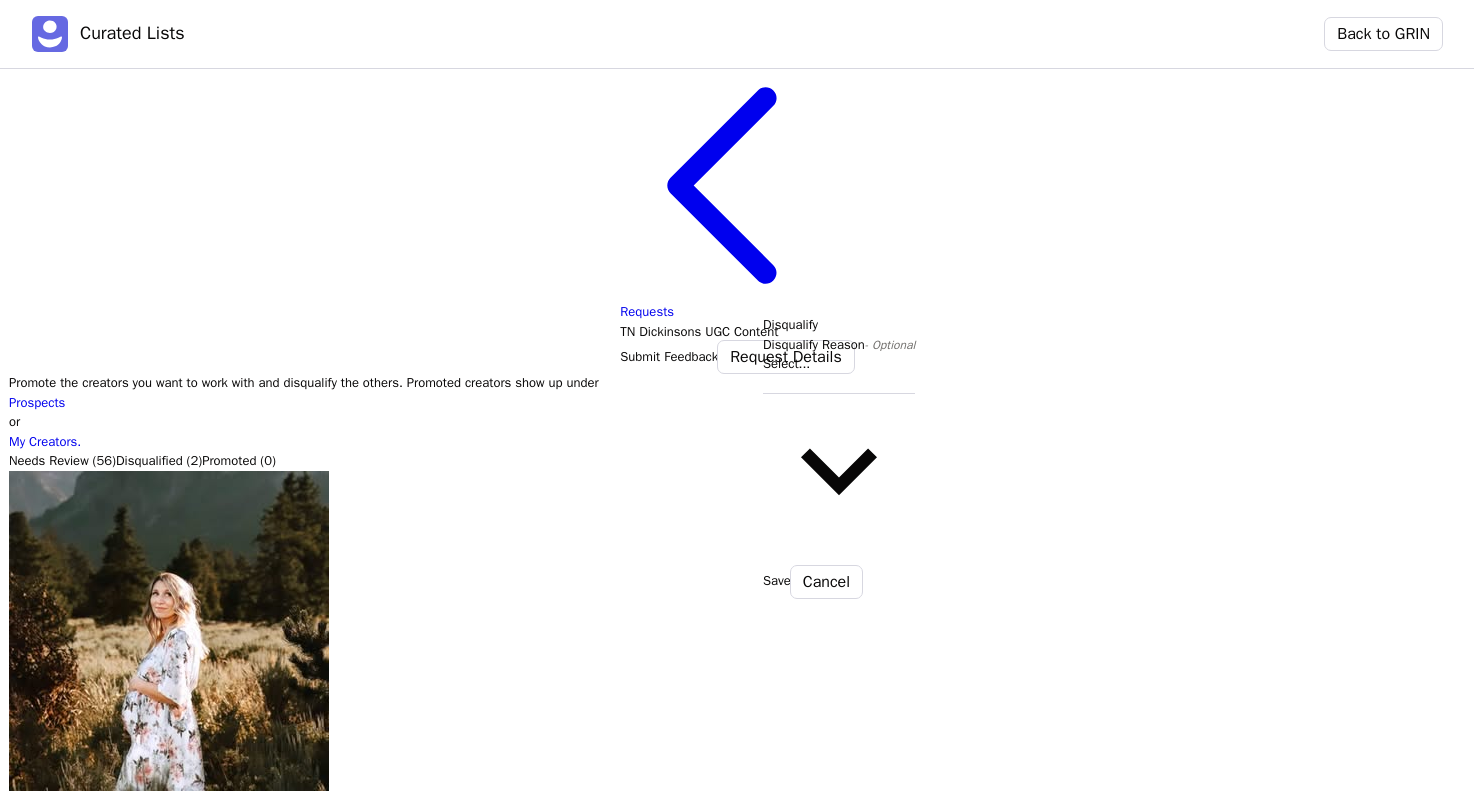 click at bounding box center (839, 384) 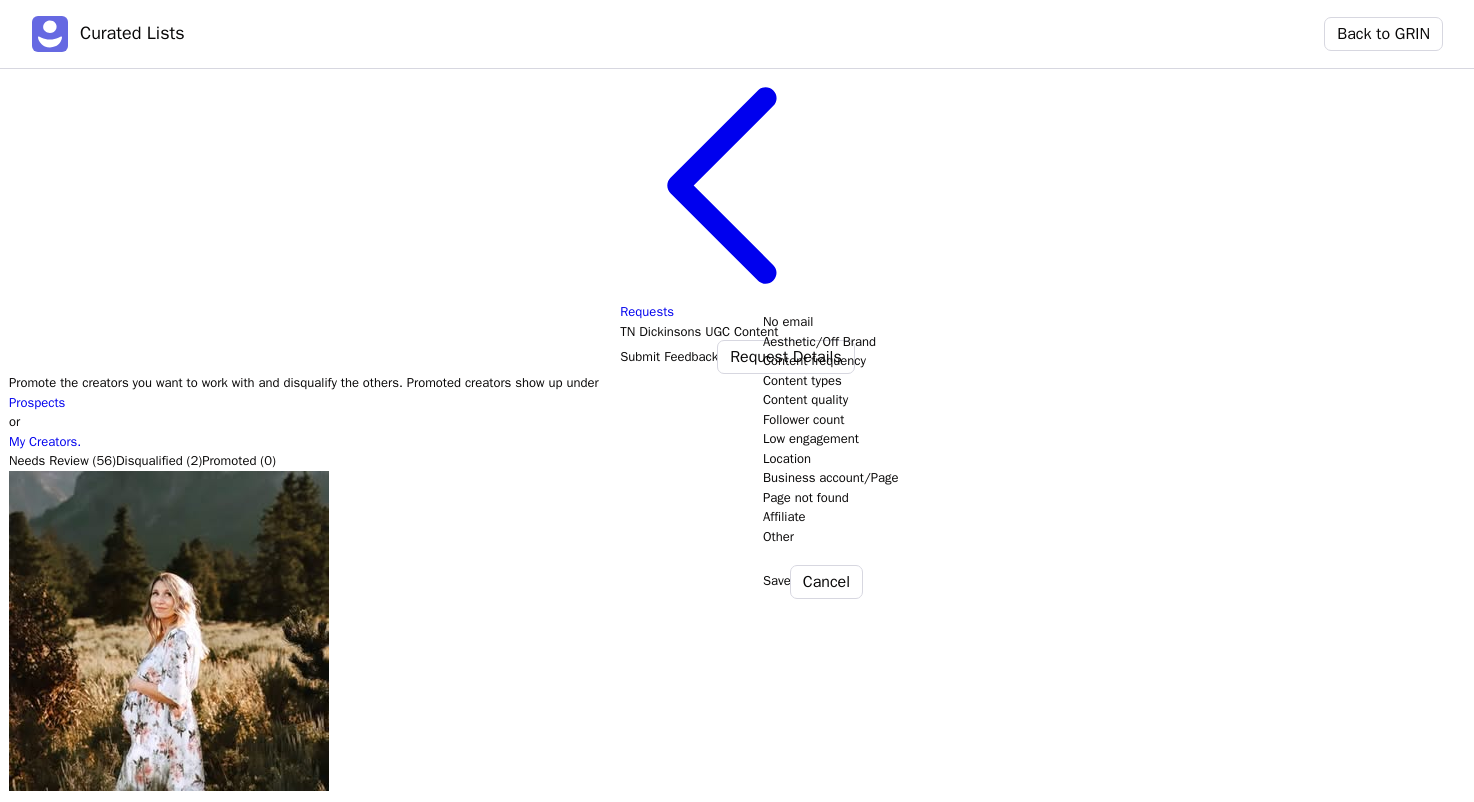 click on "Aesthetic/Off Brand" at bounding box center (1435, 342) 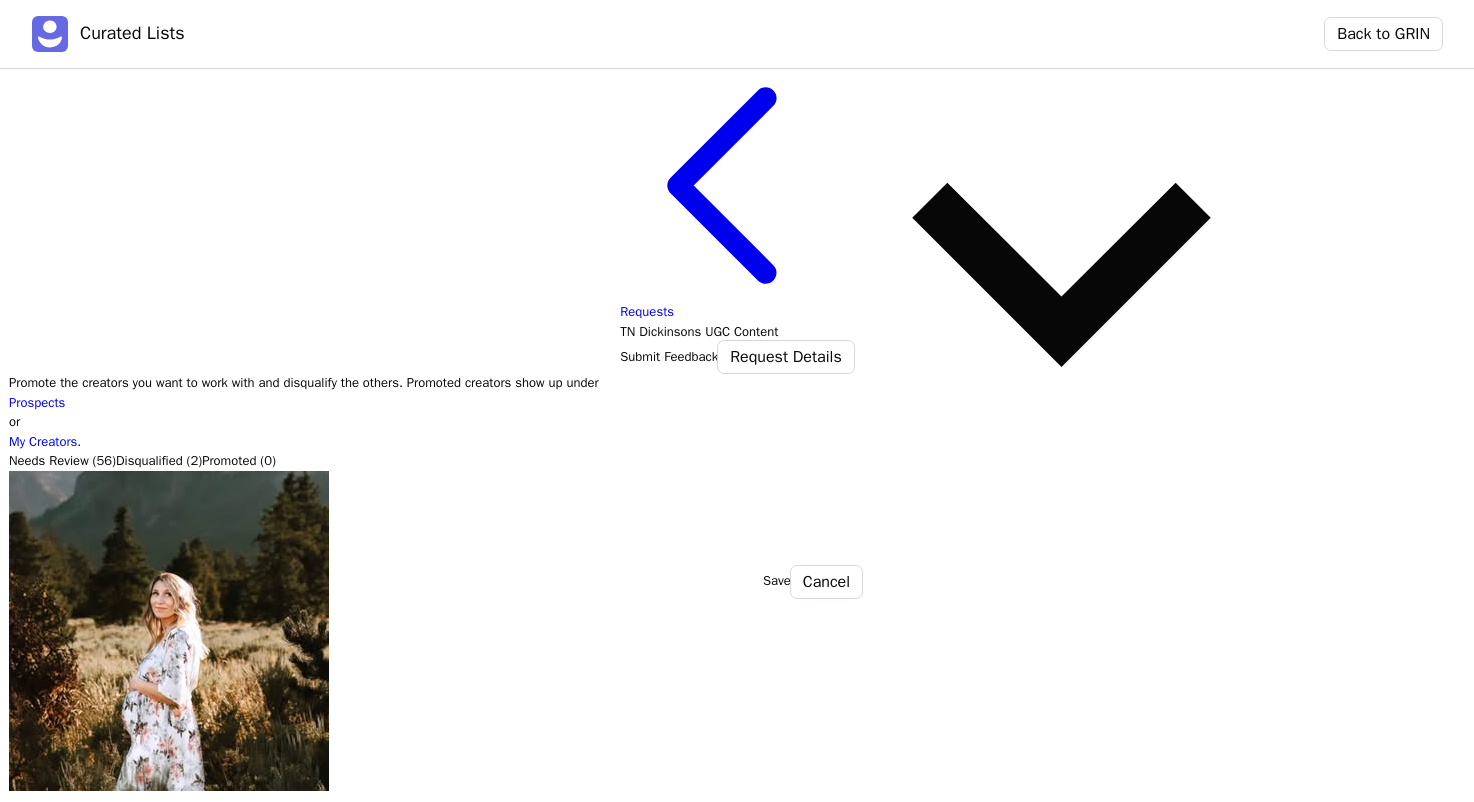 click on "Save" at bounding box center [777, 581] 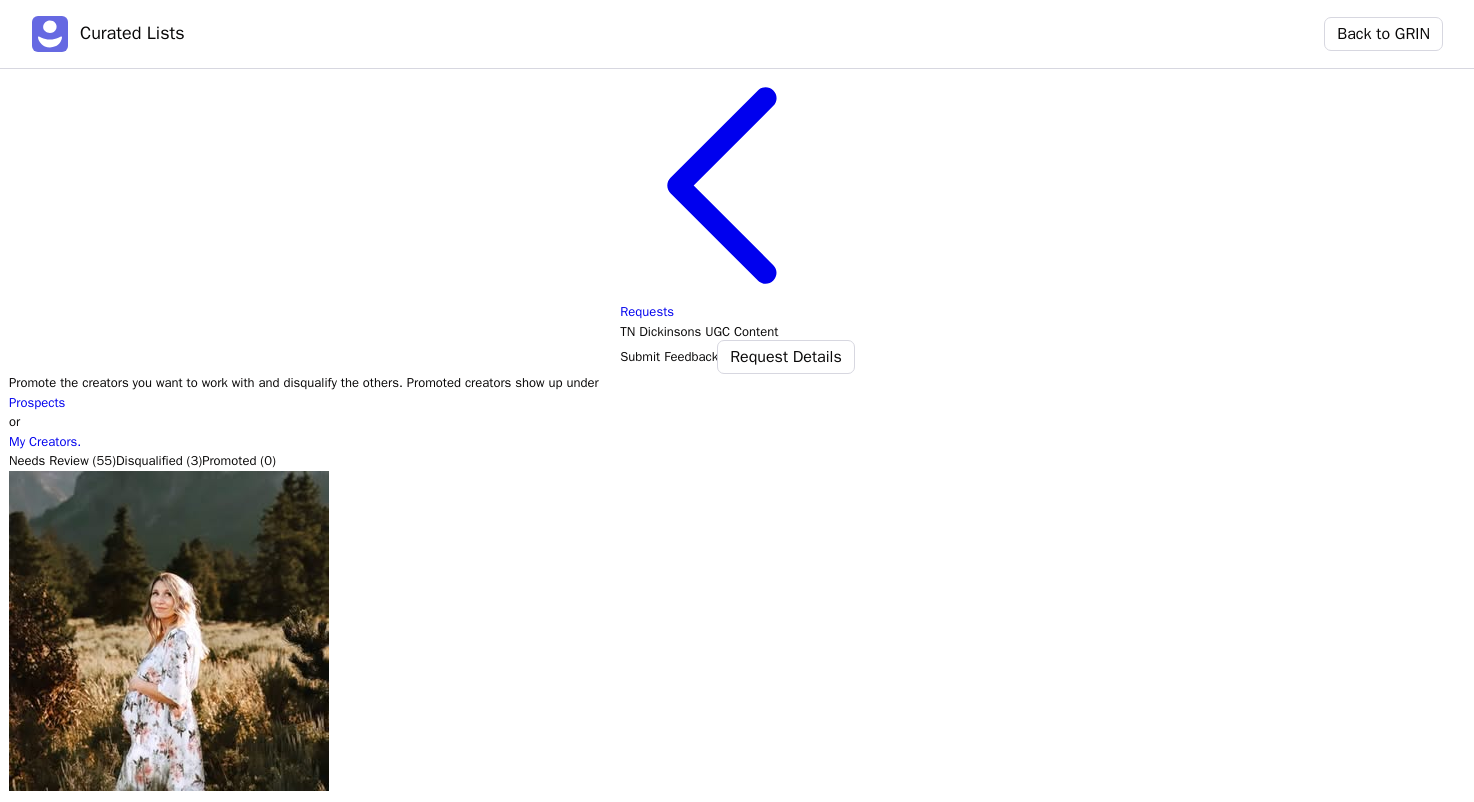 click 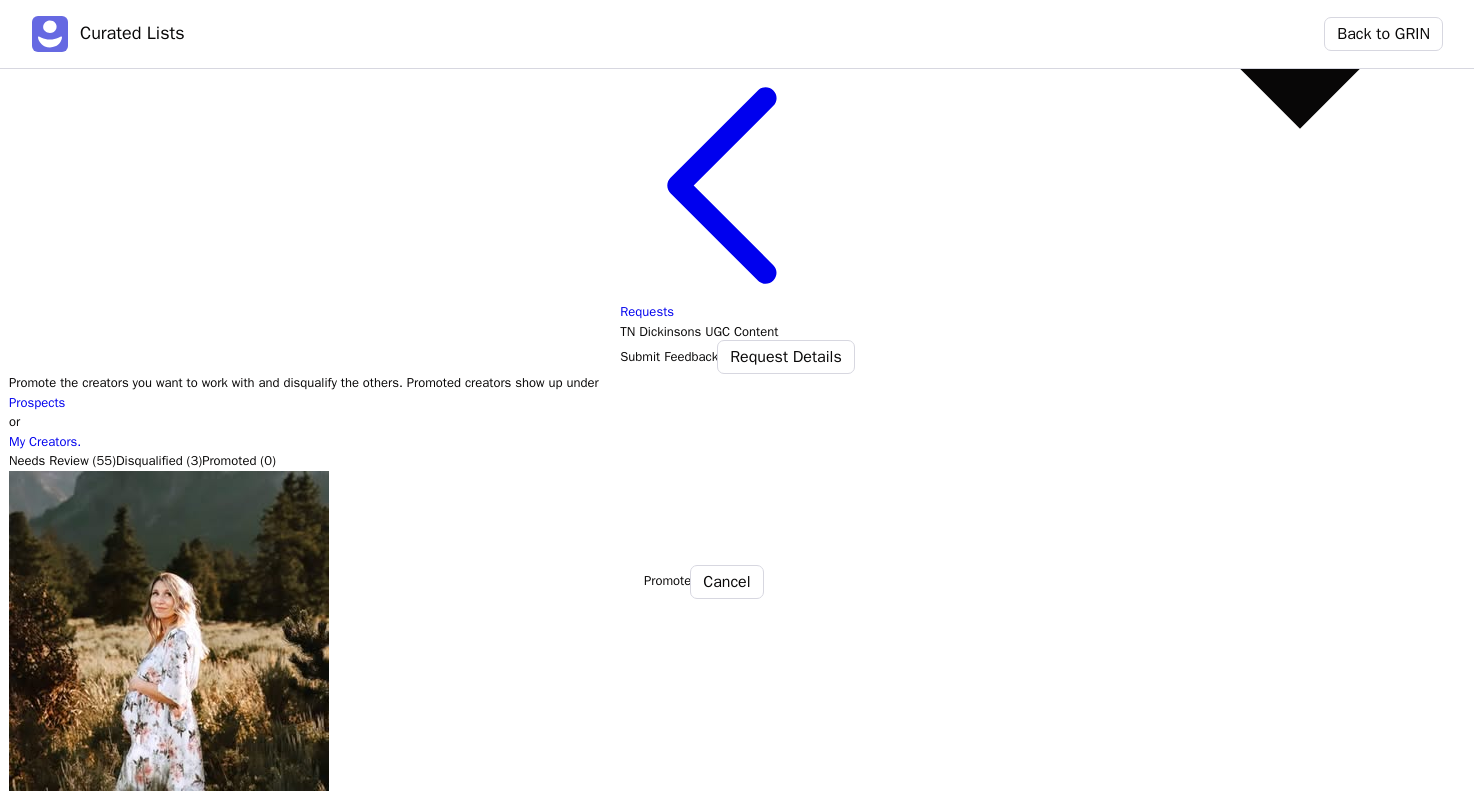 click at bounding box center (1300, -3596) 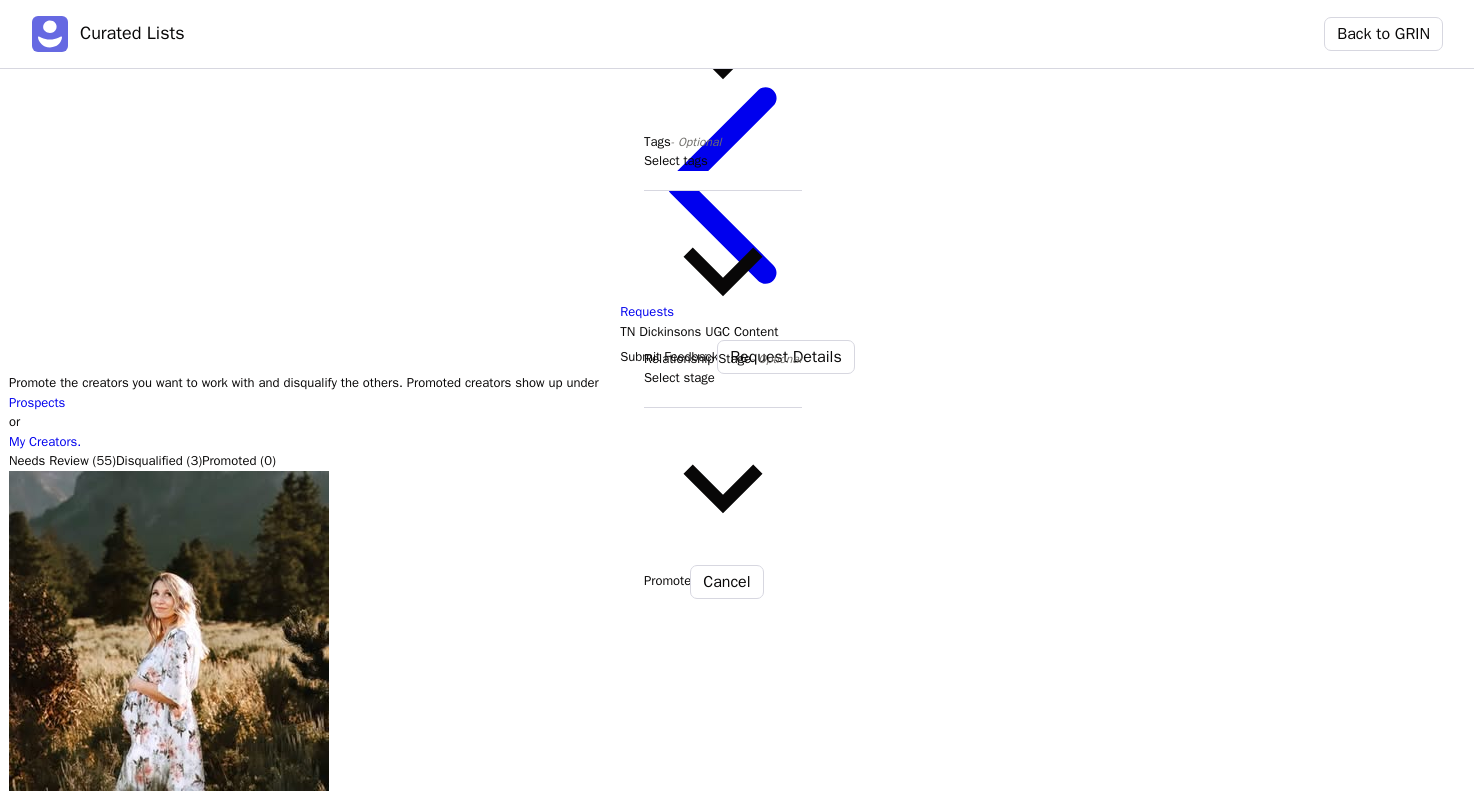 click on "Owner  - Optional" at bounding box center [687, -76] 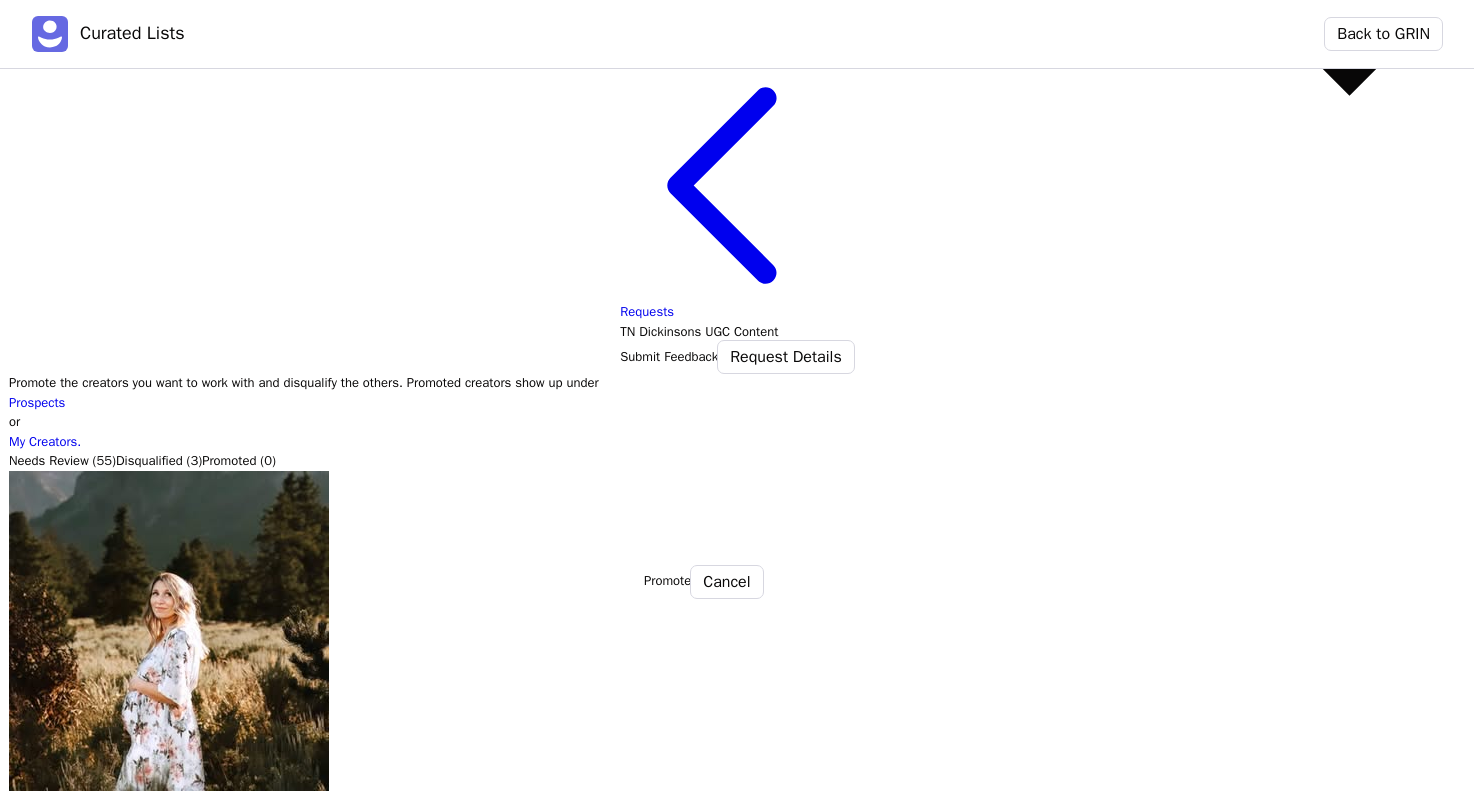 click at bounding box center (1349, -2424) 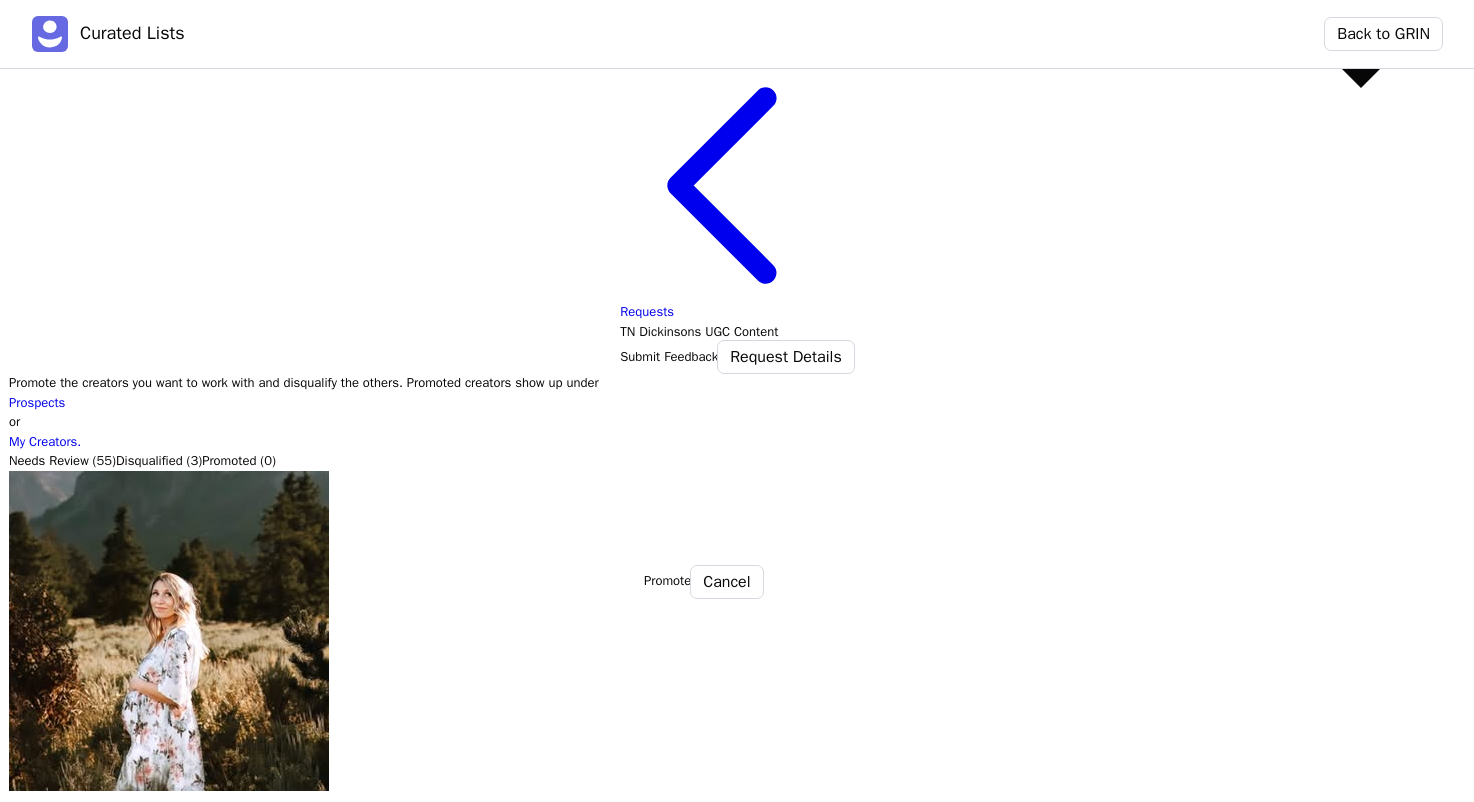 click on "T.N. [PERSON_NAME] UGC Community" at bounding box center (1361, -976) 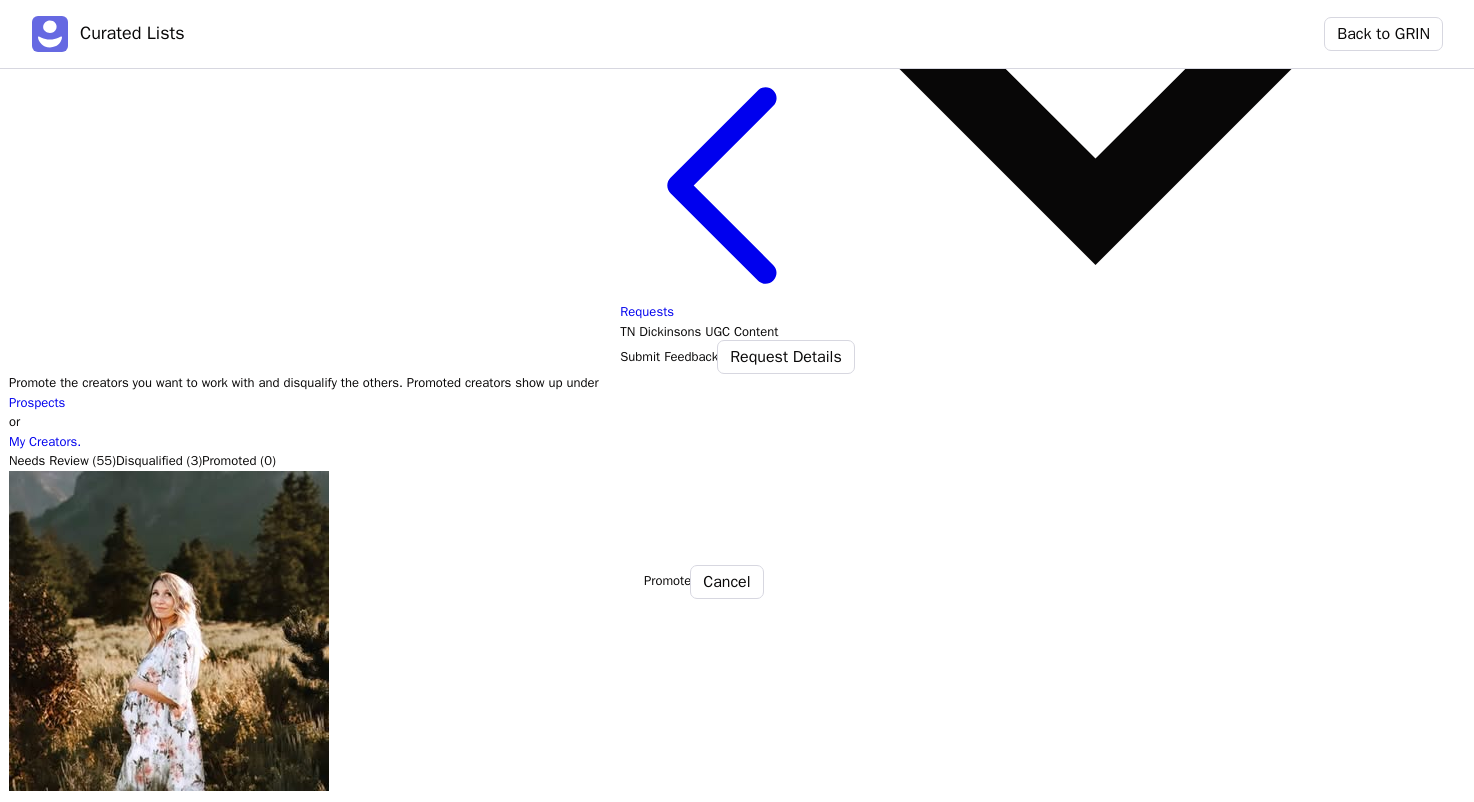 click at bounding box center (1095, -347) 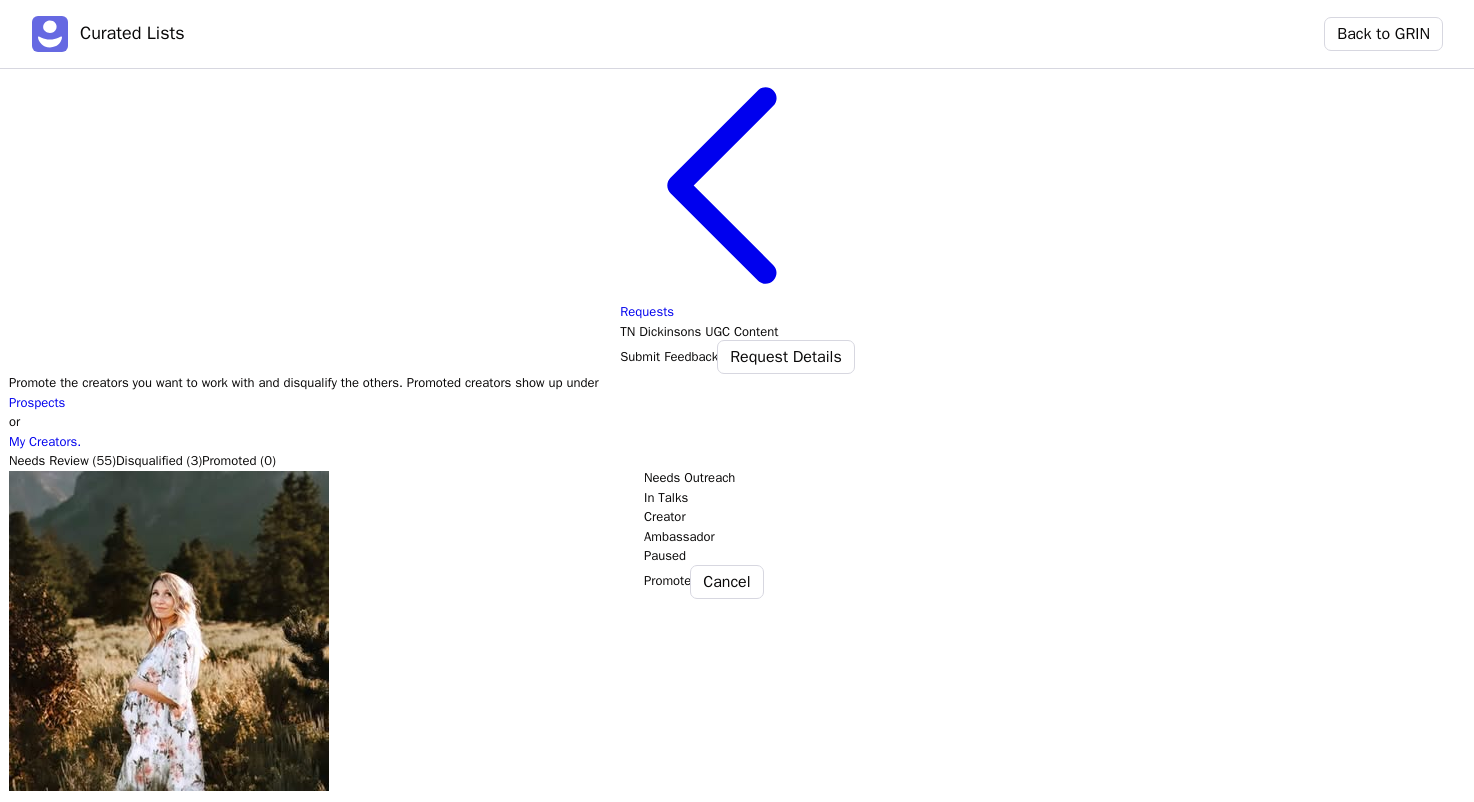 click on "Needs Outreach" at bounding box center (1297, 478) 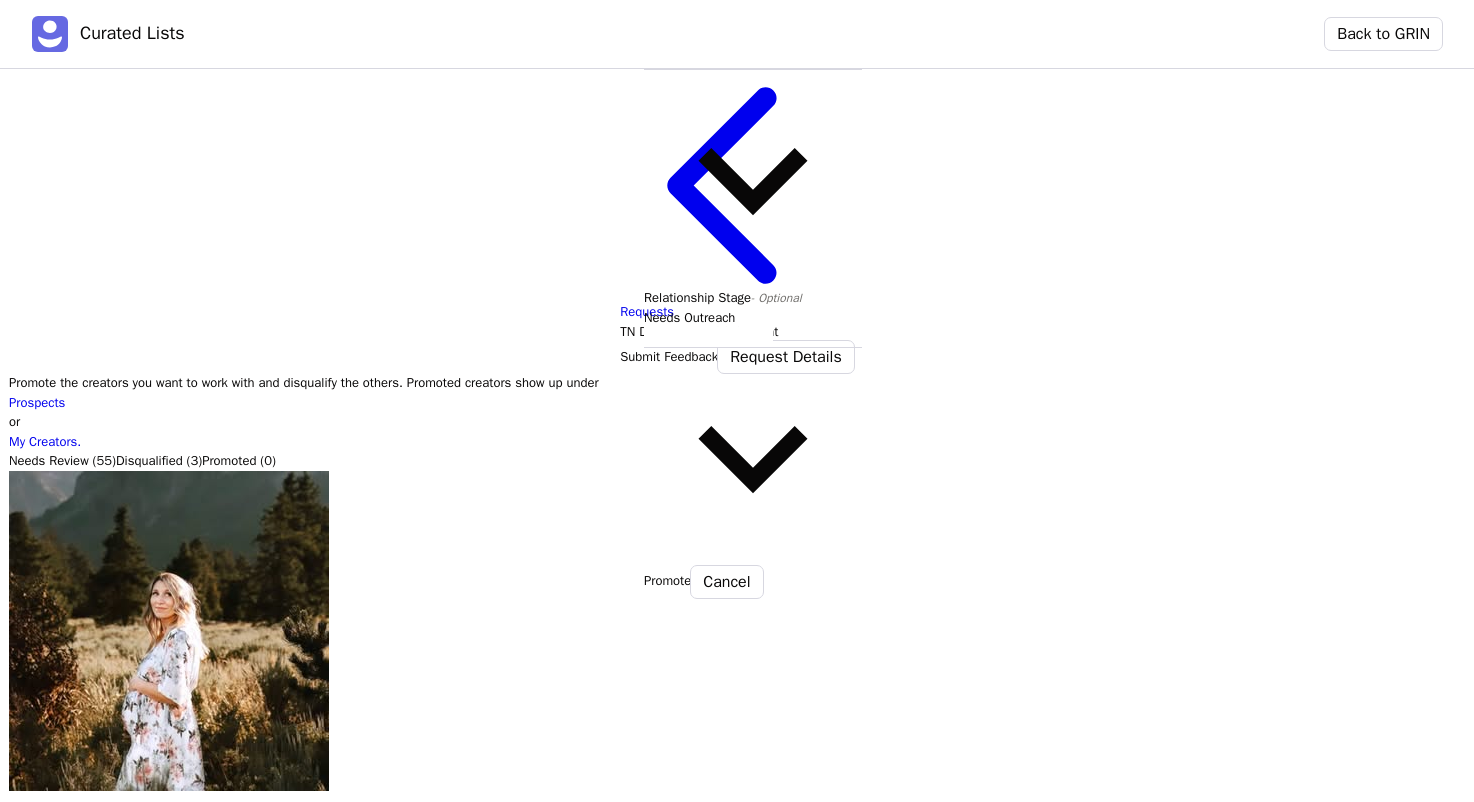 click on "Promote" at bounding box center (667, 581) 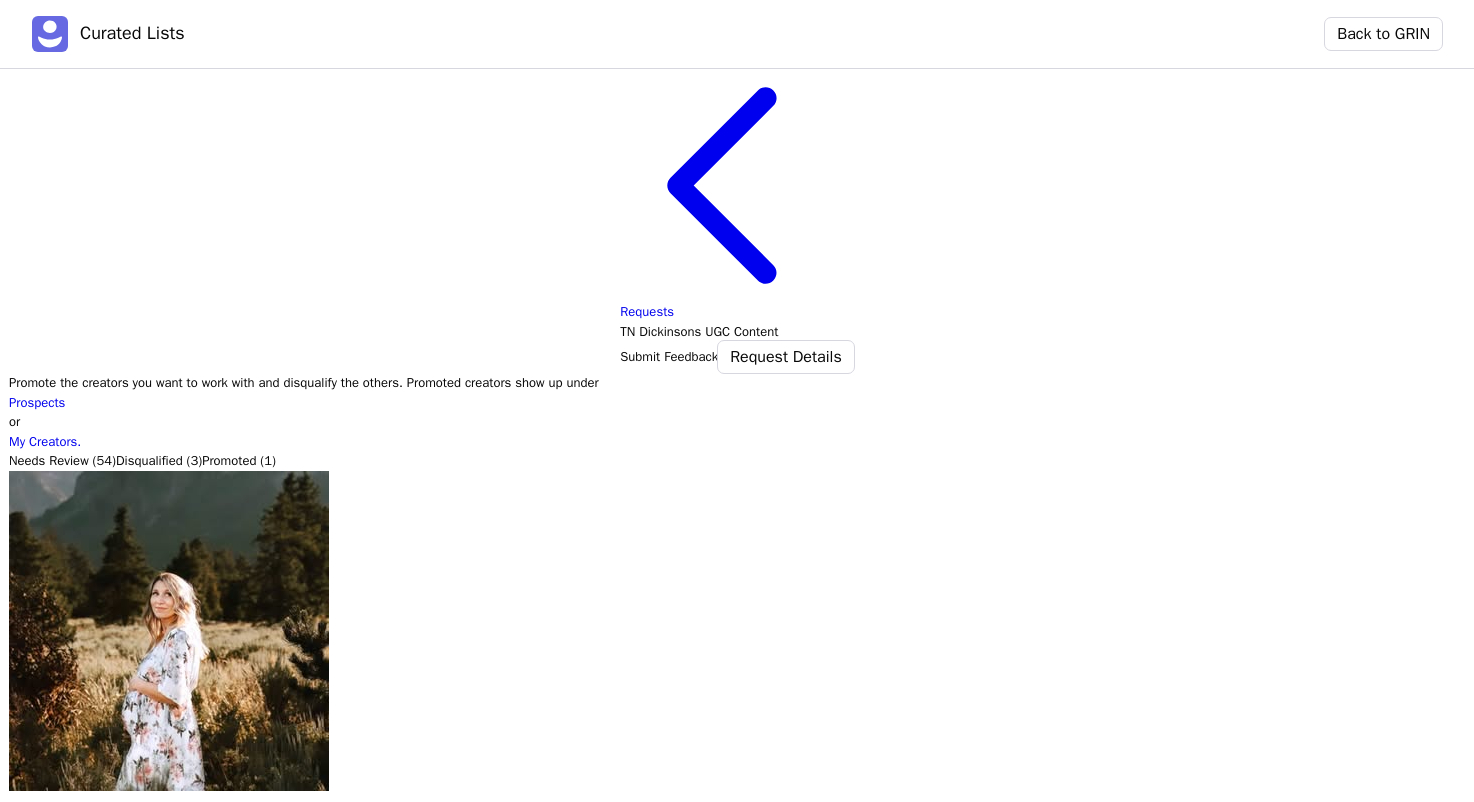 click 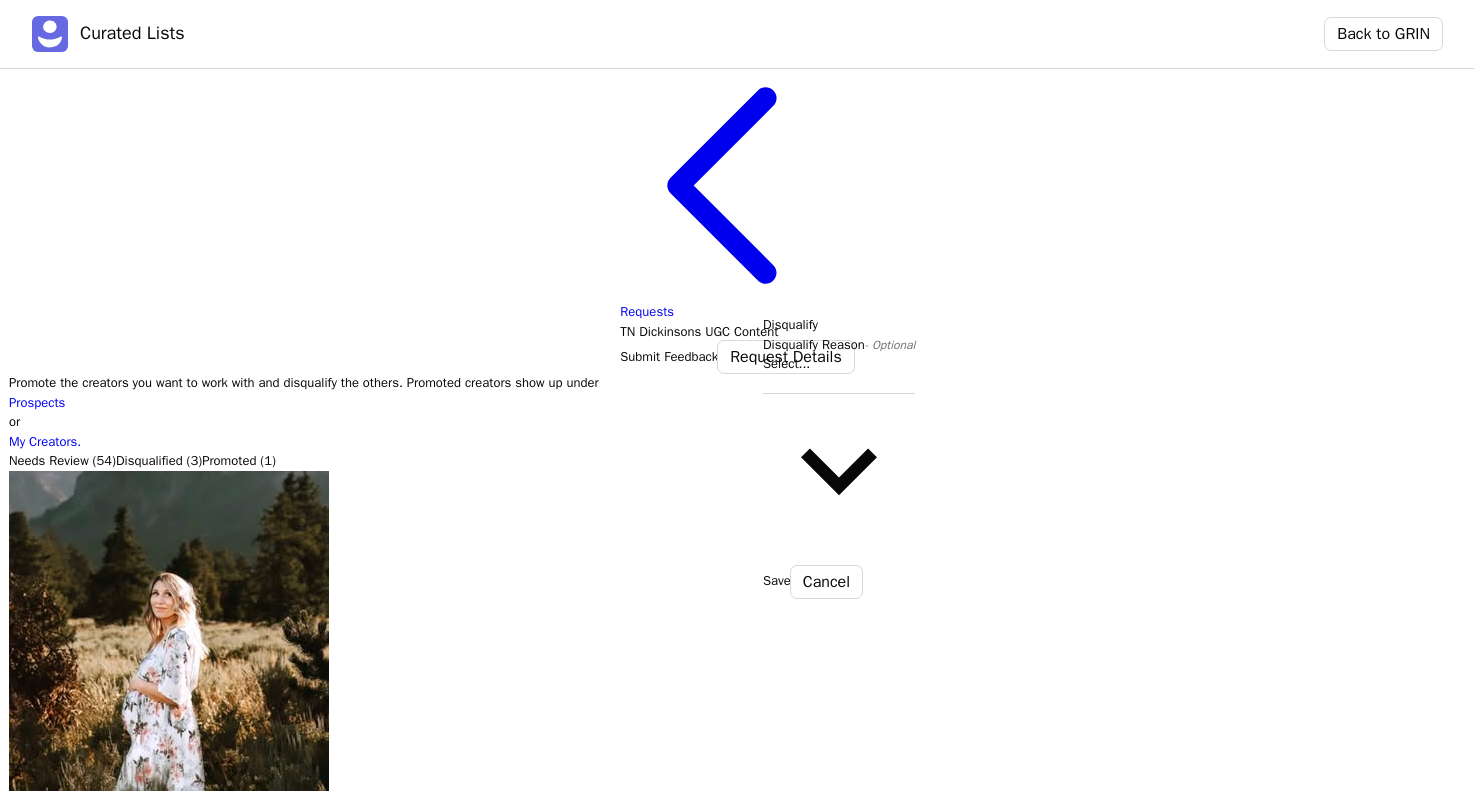 click at bounding box center (839, 384) 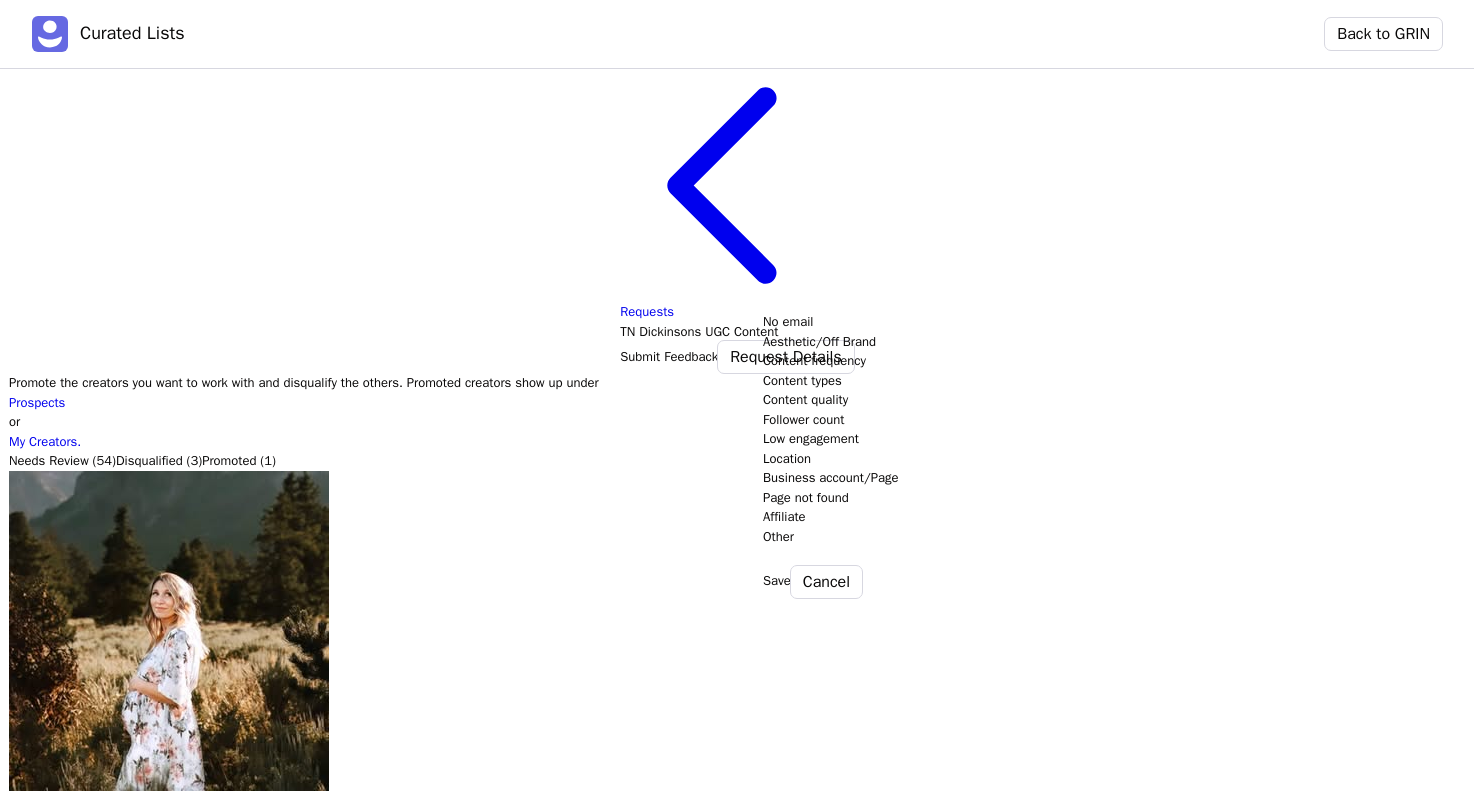 click on "Aesthetic/Off Brand" at bounding box center (1435, 342) 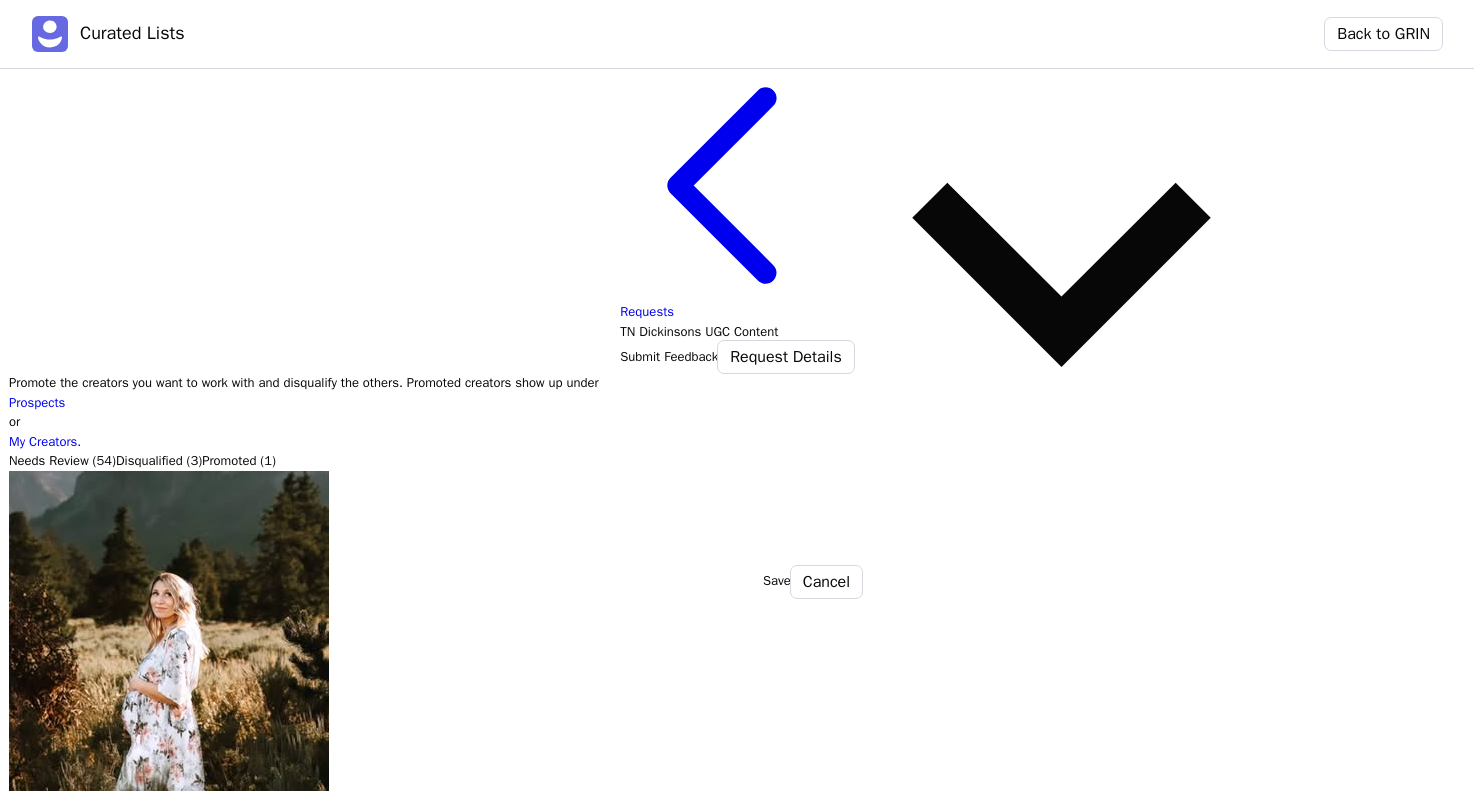 click on "Save" at bounding box center [777, 581] 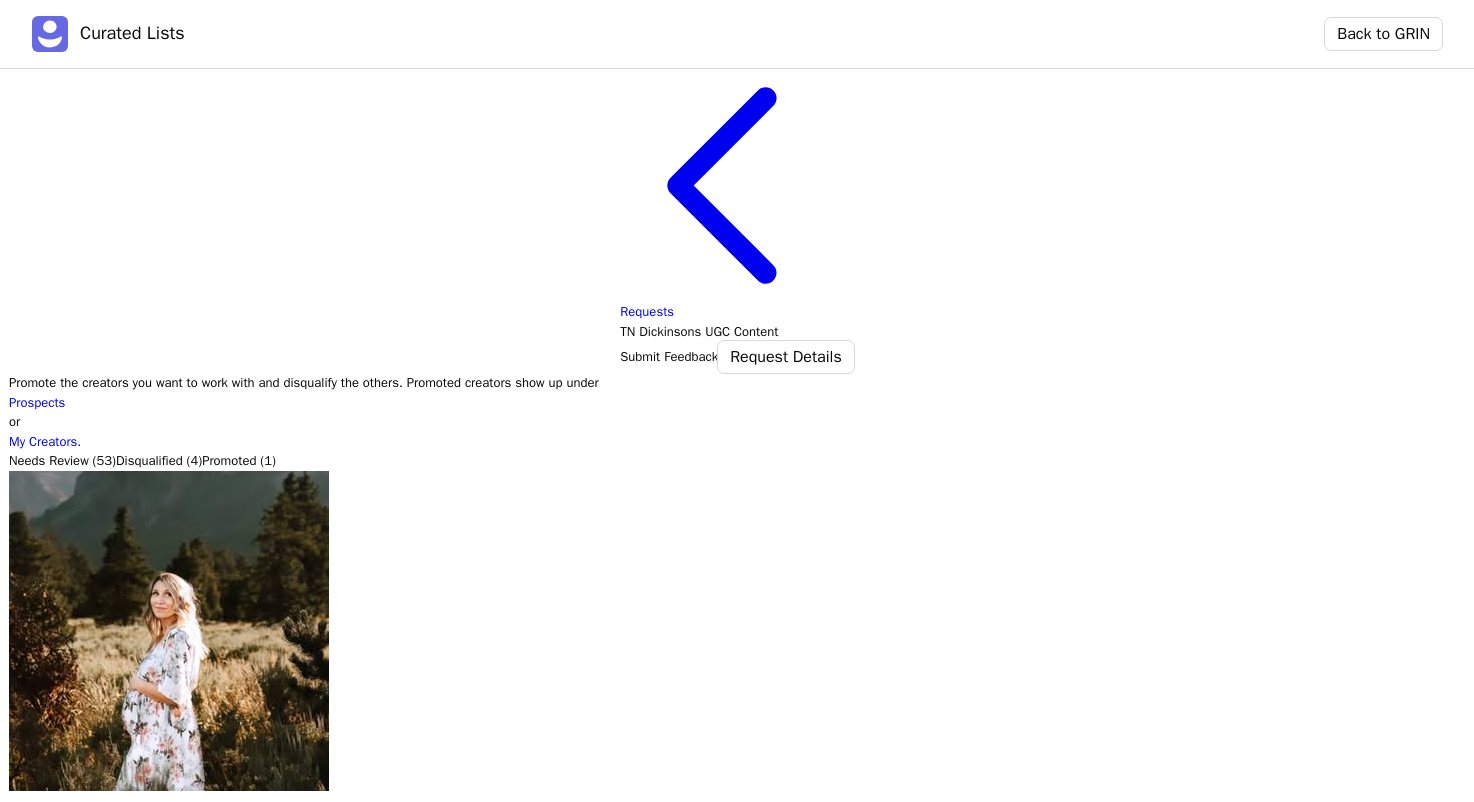 click 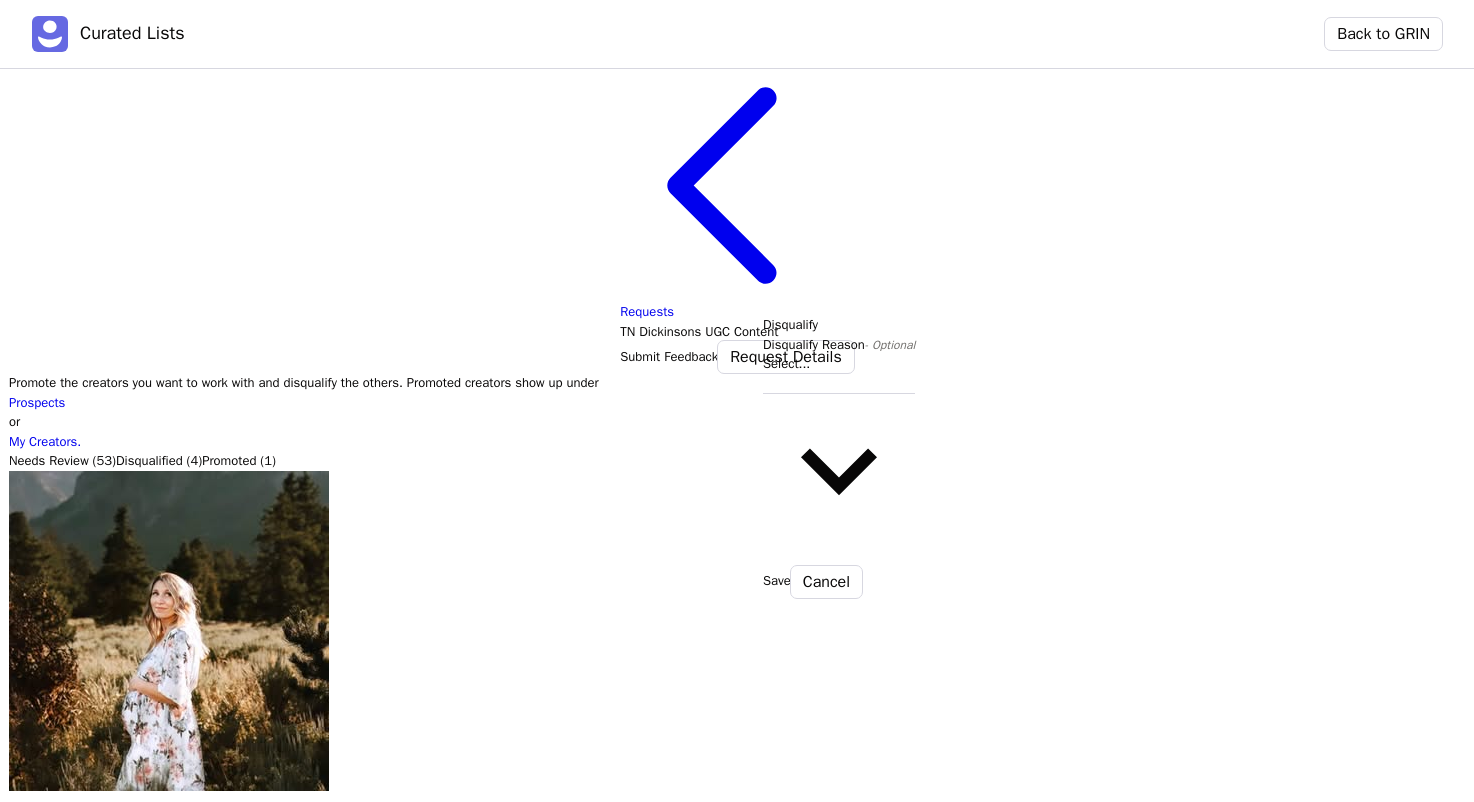 click at bounding box center [839, 384] 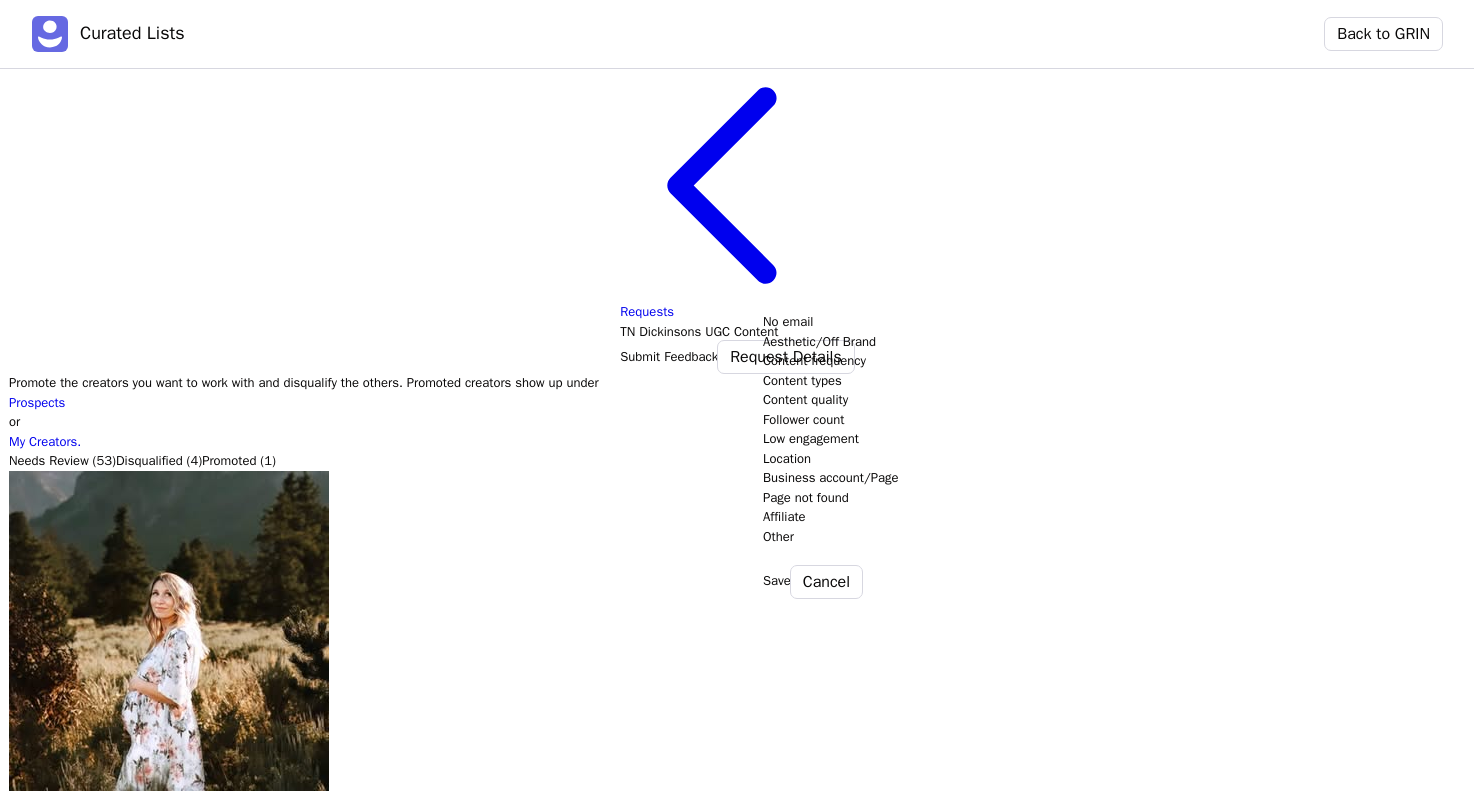 click on "Aesthetic/Off Brand" at bounding box center [1435, 342] 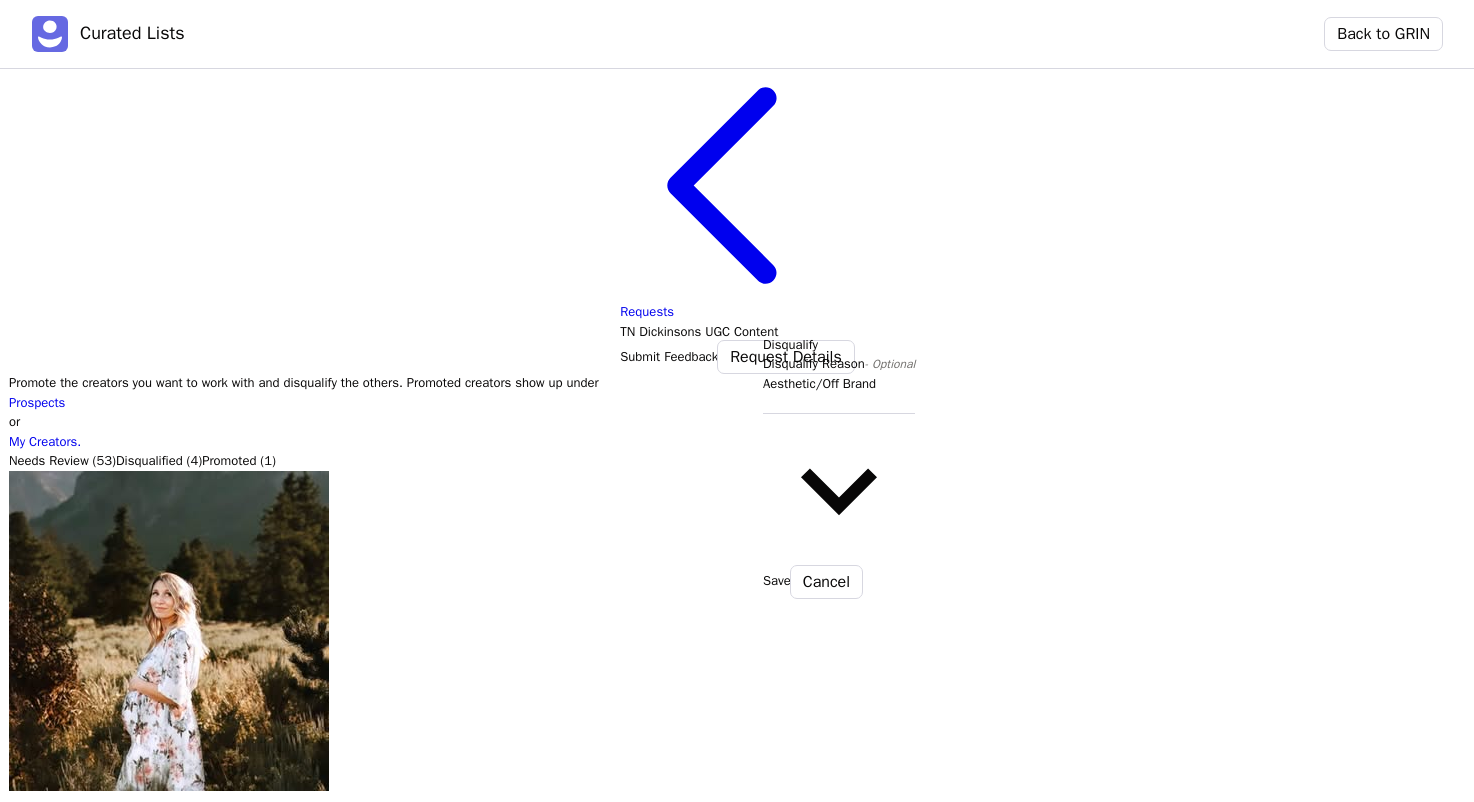 click on "Save" at bounding box center [777, 581] 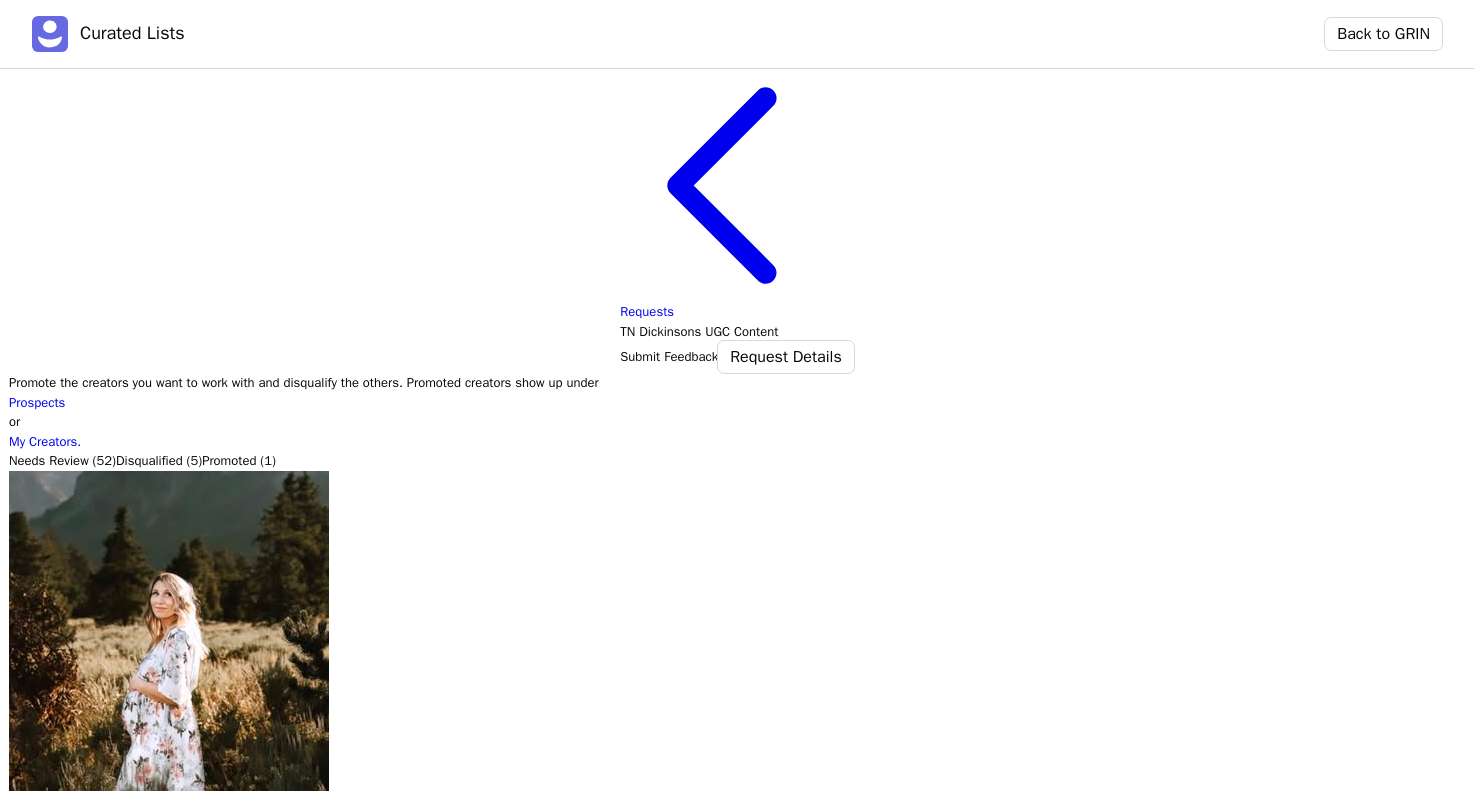 click 